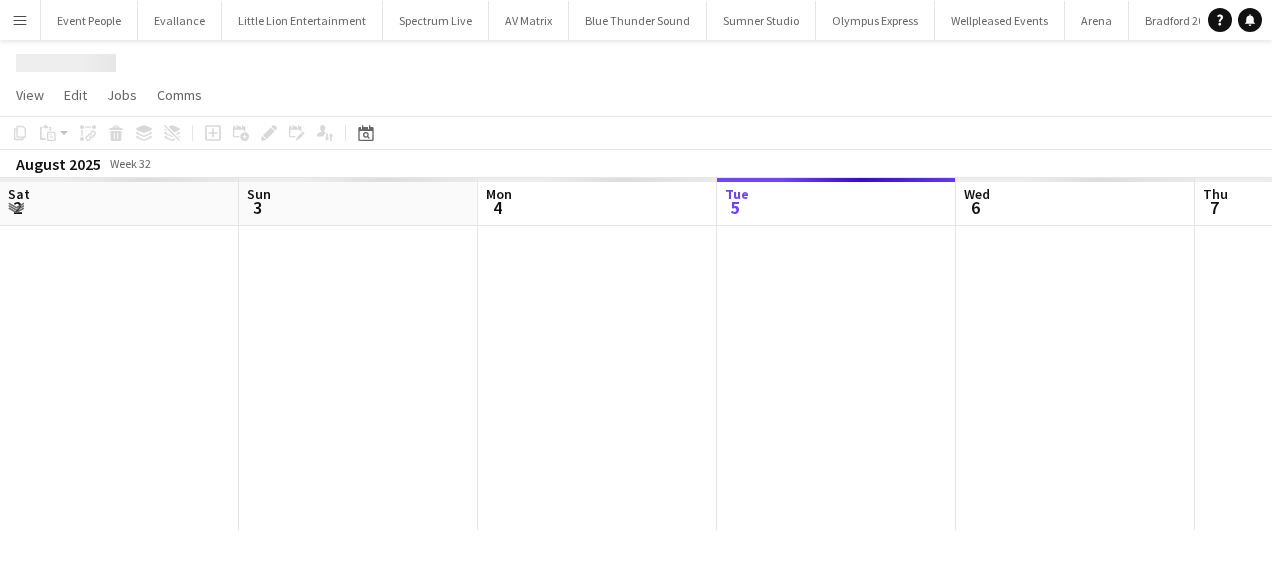 scroll, scrollTop: 0, scrollLeft: 0, axis: both 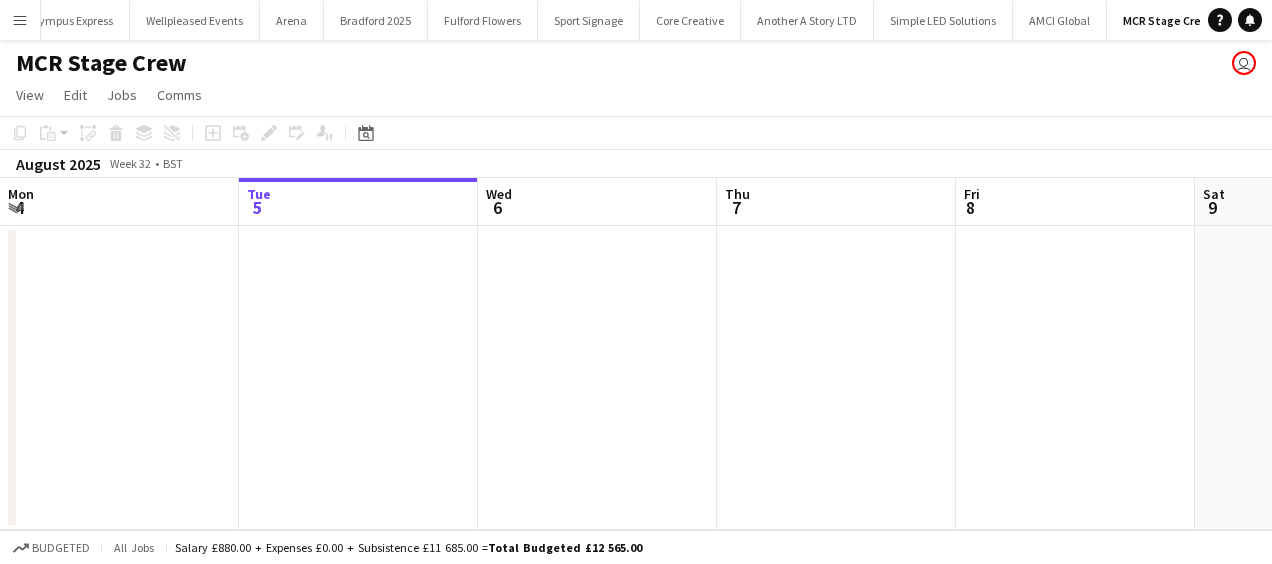click on "Menu" at bounding box center [20, 20] 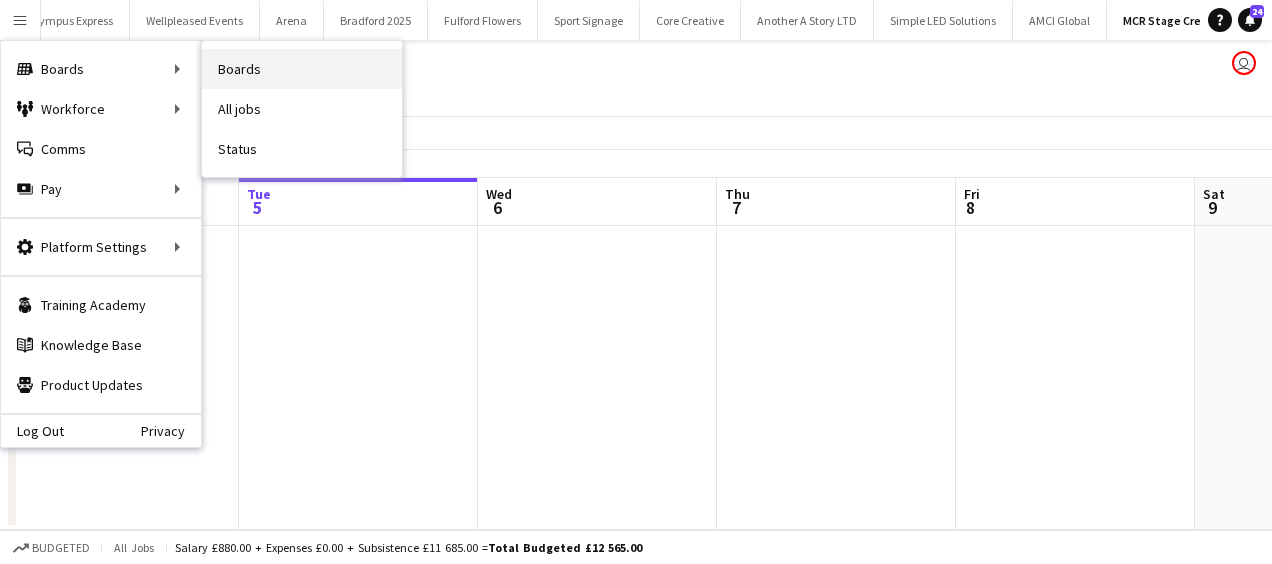 click on "Boards" at bounding box center [302, 69] 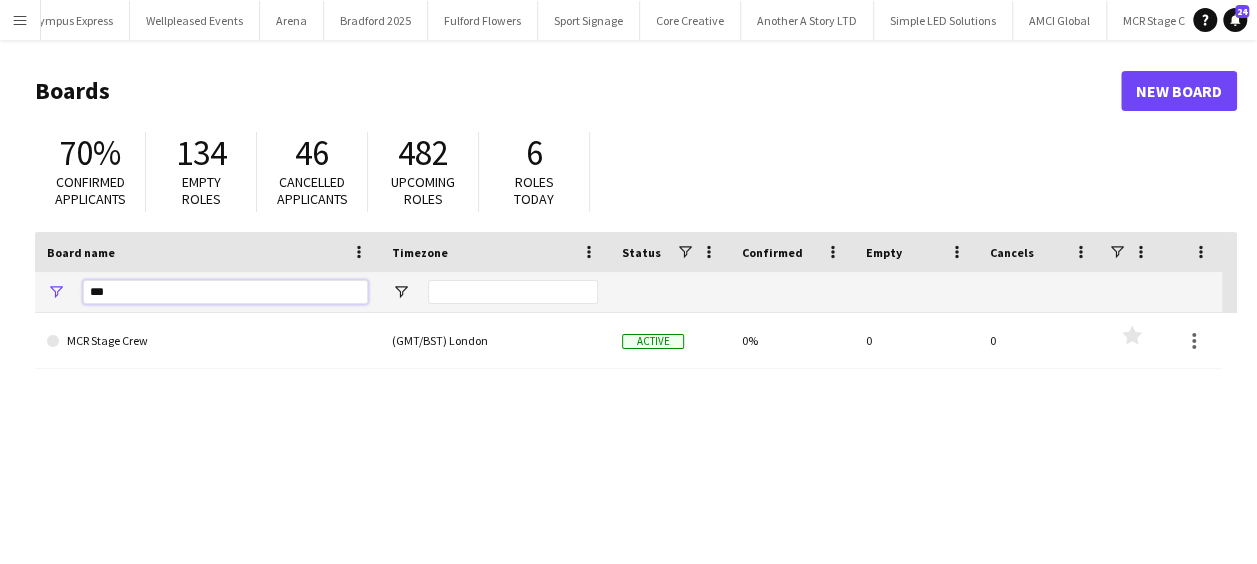 drag, startPoint x: 169, startPoint y: 294, endPoint x: 56, endPoint y: 321, distance: 116.18089 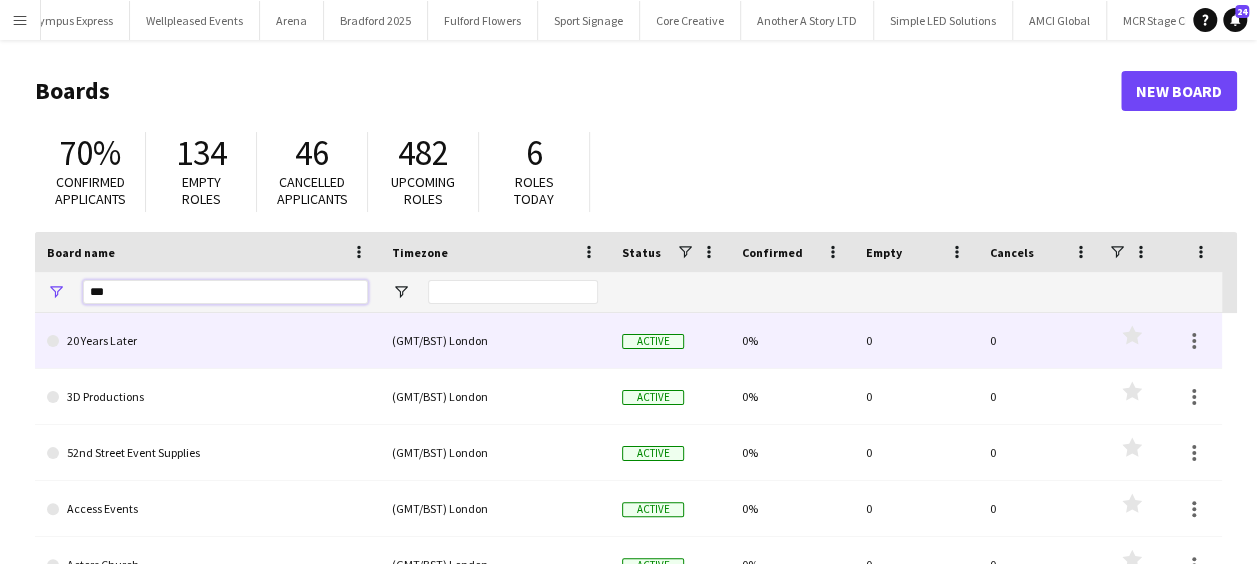 type on "****" 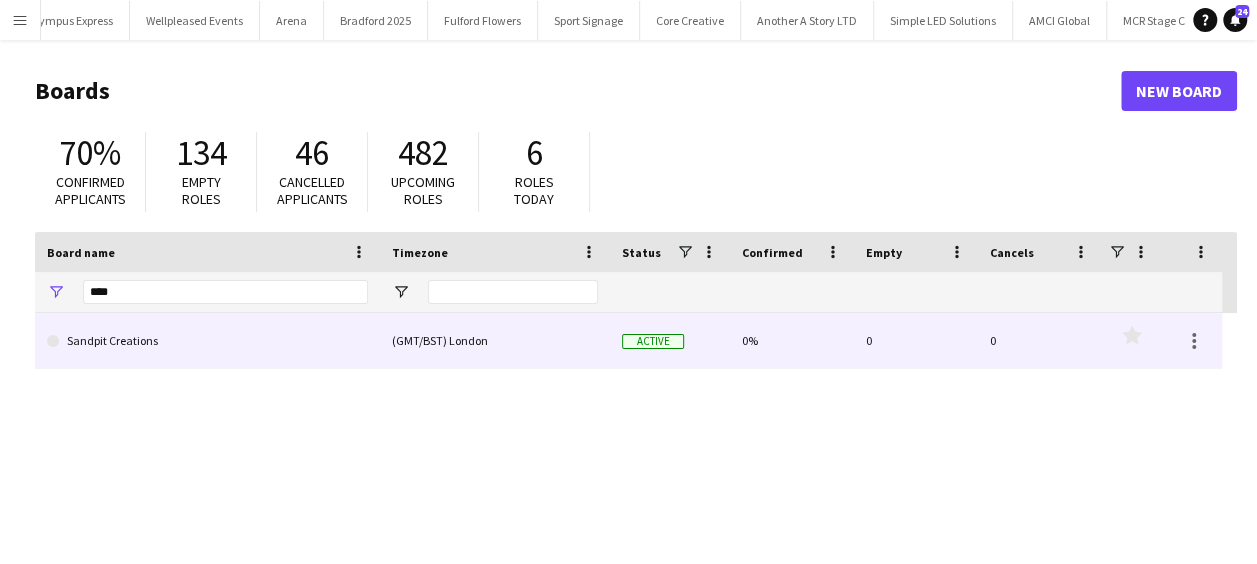 click on "Sandpit Creations" 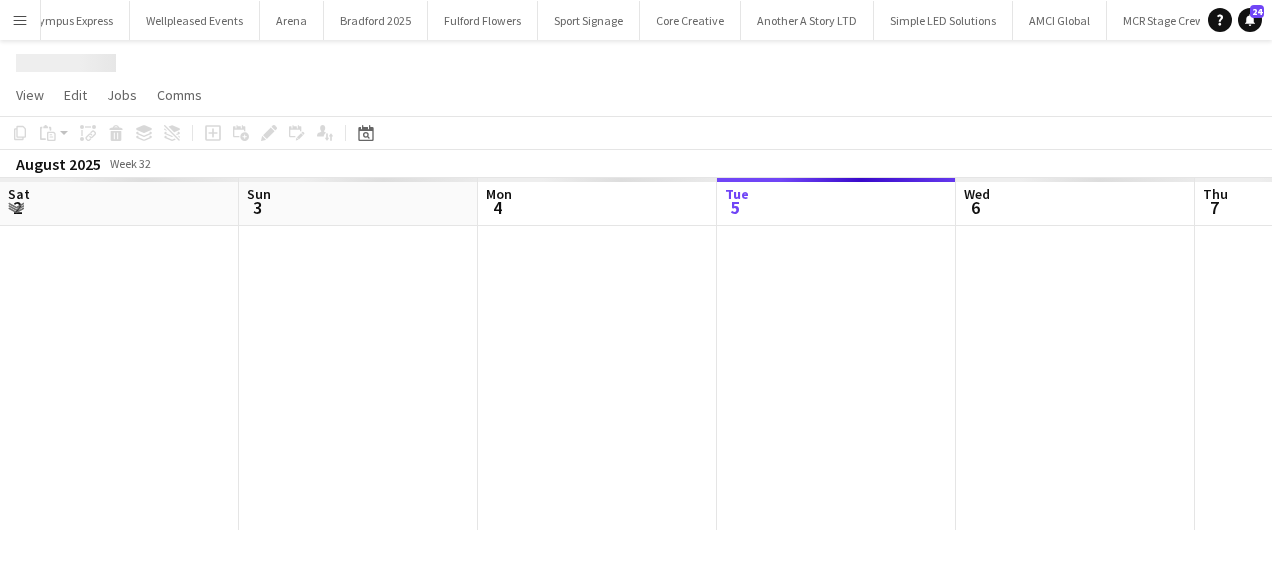 scroll, scrollTop: 0, scrollLeft: 478, axis: horizontal 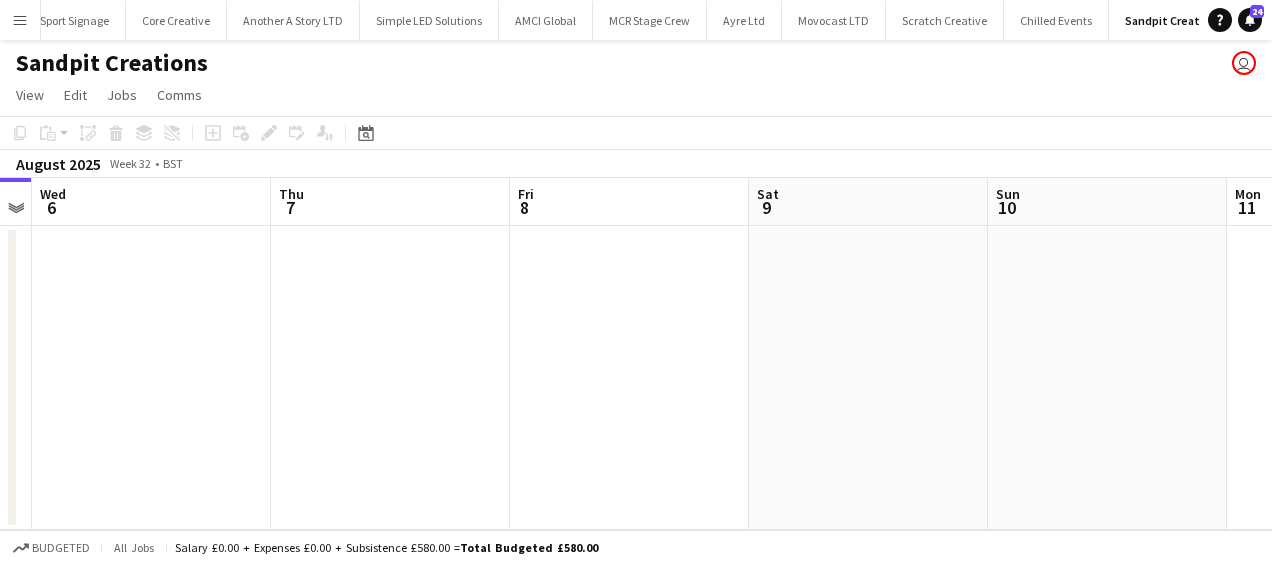 drag, startPoint x: 624, startPoint y: 354, endPoint x: 178, endPoint y: 354, distance: 446 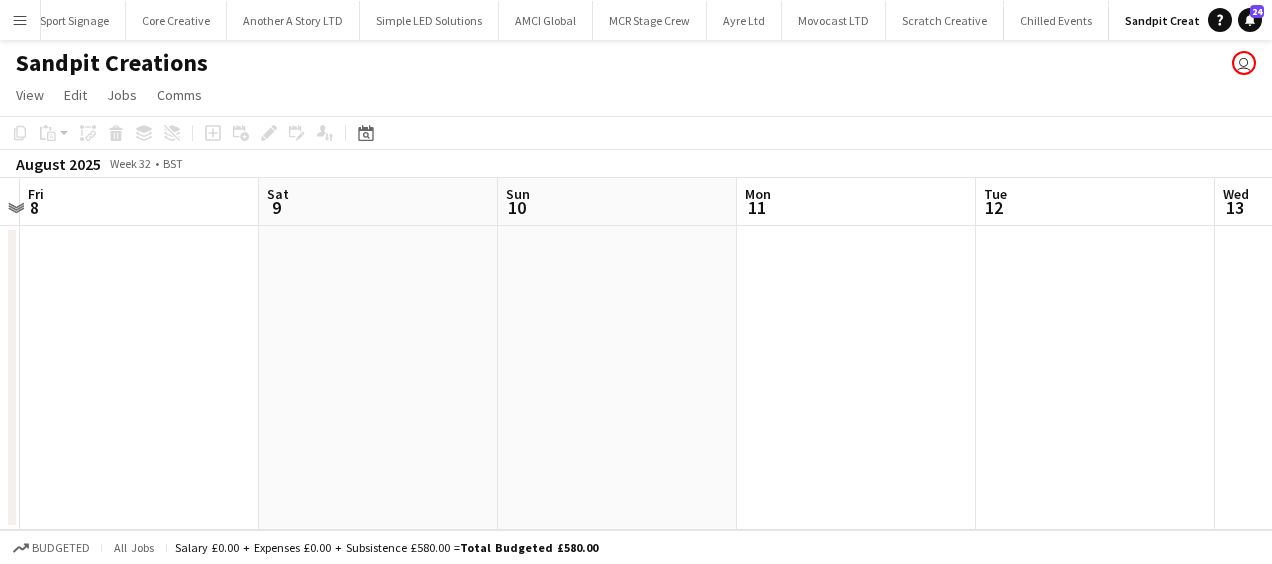 click on "Mon   4   Tue   5   Wed   6   Thu   7   Fri   8   Sat   9   Sun   10   Mon   11   Tue   12   Wed   13   Thu   14" at bounding box center [636, 354] 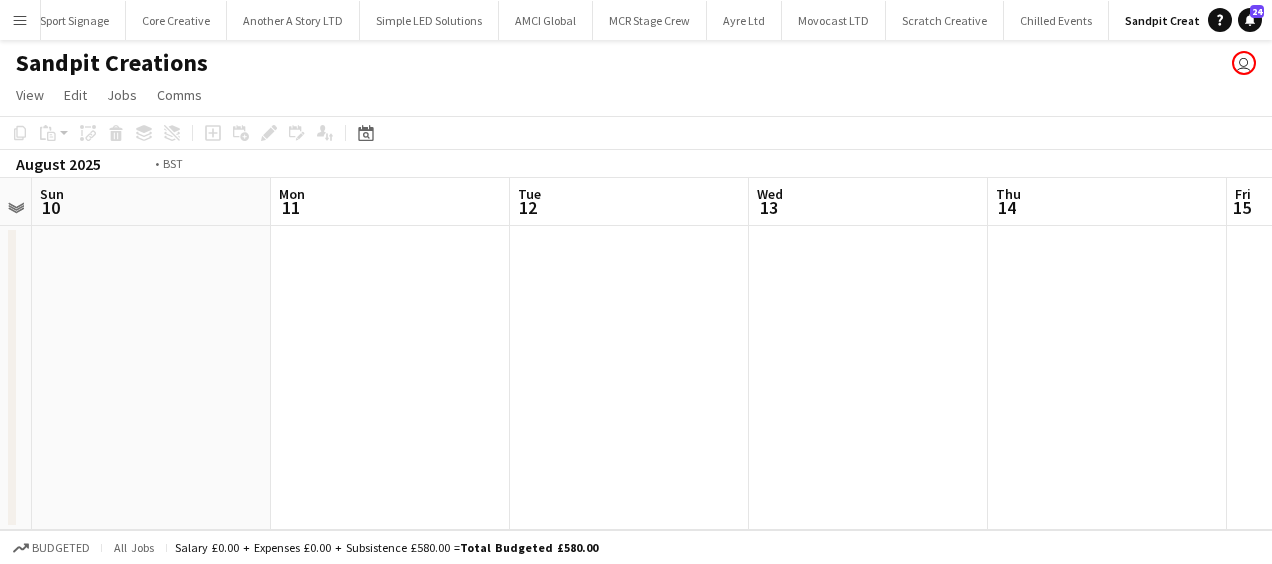 drag, startPoint x: 704, startPoint y: 351, endPoint x: 506, endPoint y: 347, distance: 198.0404 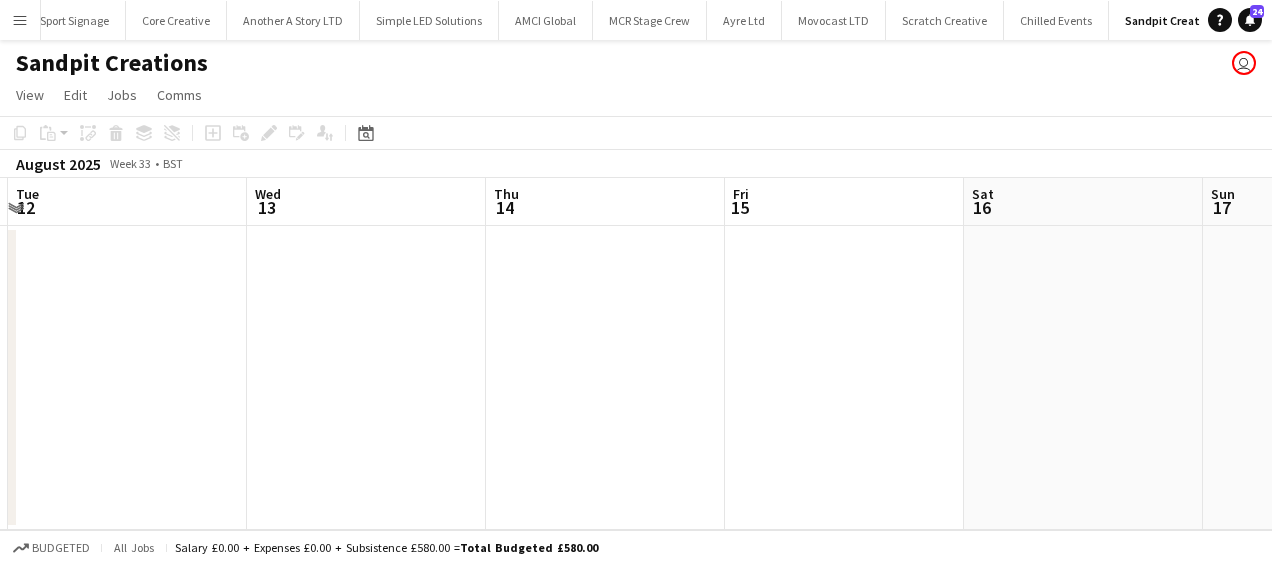 drag, startPoint x: 343, startPoint y: 352, endPoint x: 982, endPoint y: 350, distance: 639.0031 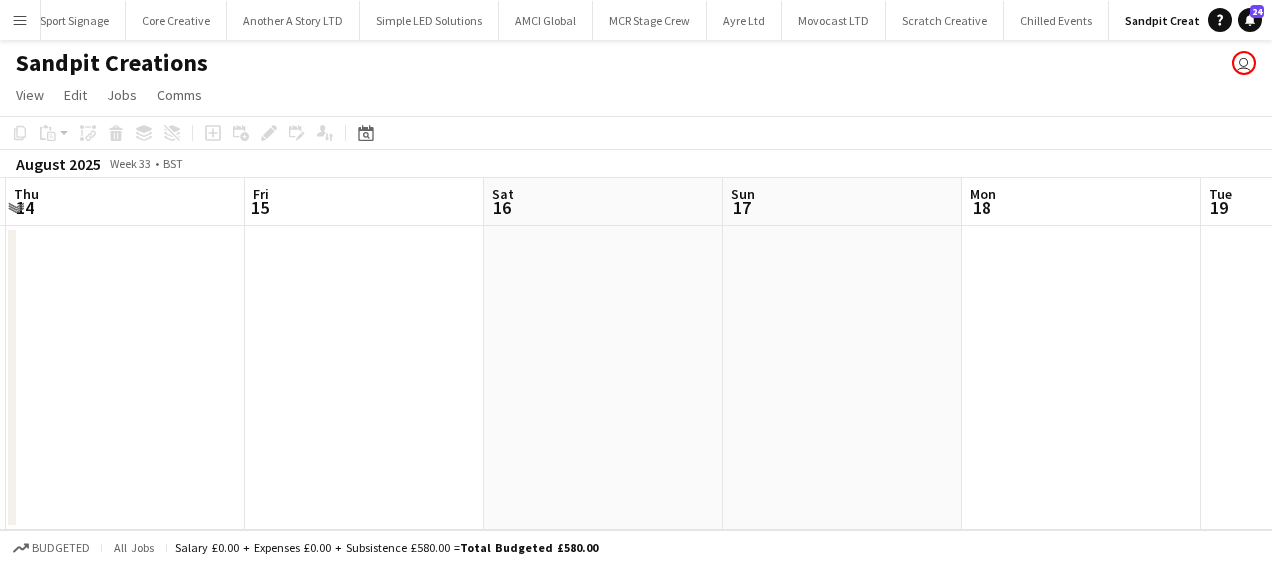 click on "Sun   10   Mon   11   Tue   12   Wed   13   Thu   14   Fri   15   Sat   16   Sun   17   Mon   18   Tue   19   Wed   20" at bounding box center (636, 354) 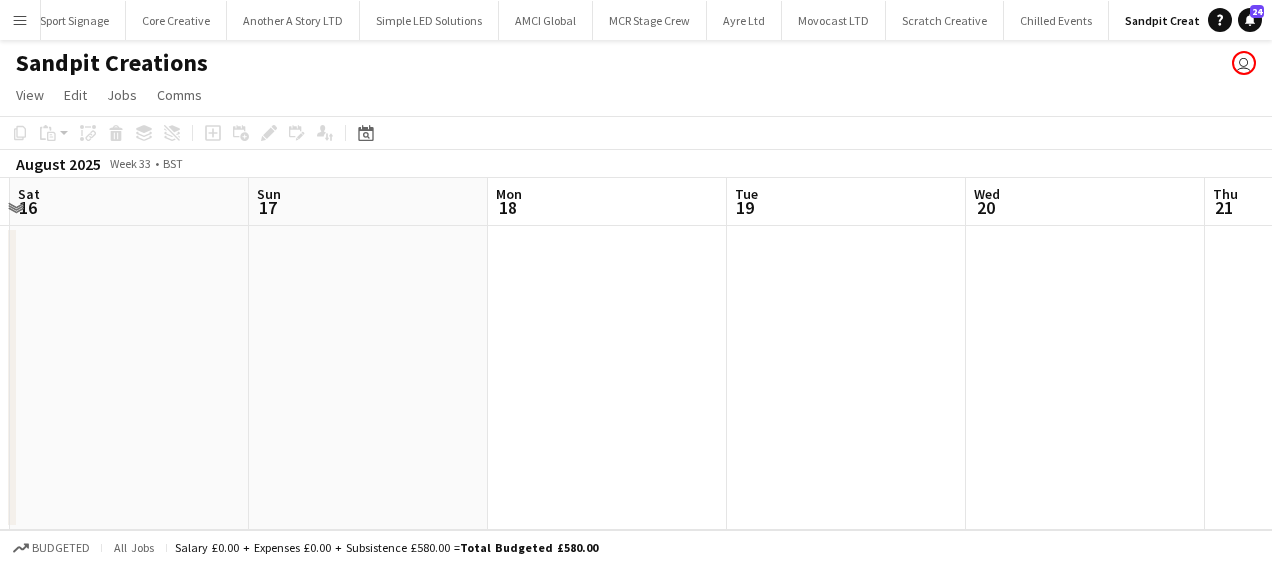 drag, startPoint x: 610, startPoint y: 370, endPoint x: 832, endPoint y: 348, distance: 223.08743 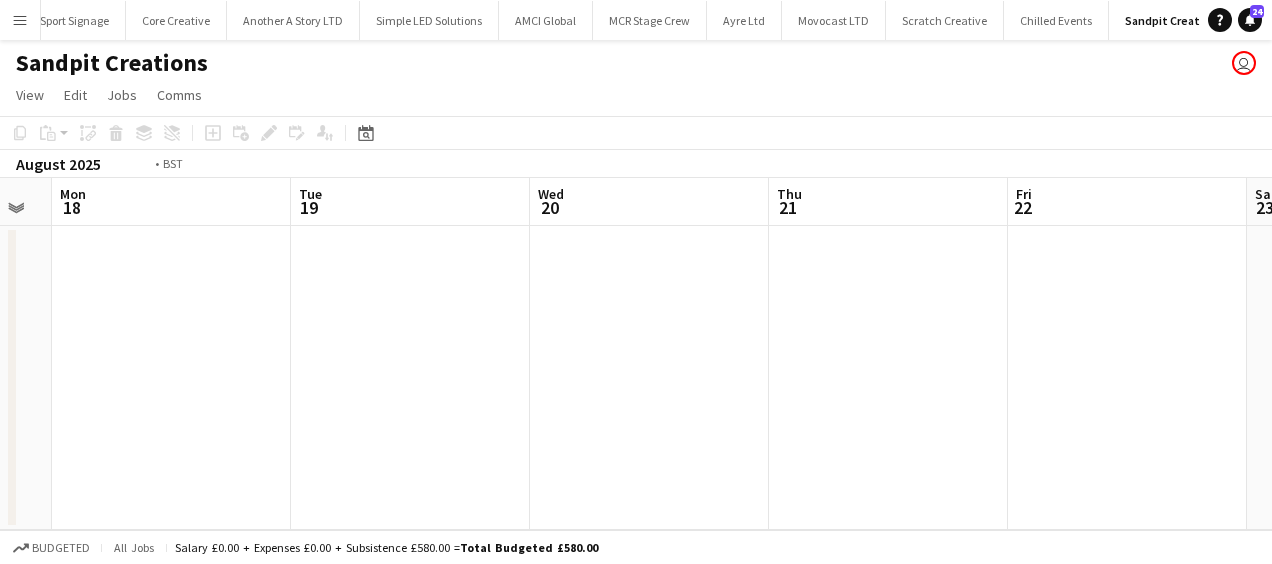 click on "Thu   14   Fri   15   Sat   16   Sun   17   Mon   18   Tue   19   Wed   20   Thu   21   Fri   22   Sat   23   Sun   24" at bounding box center (636, 354) 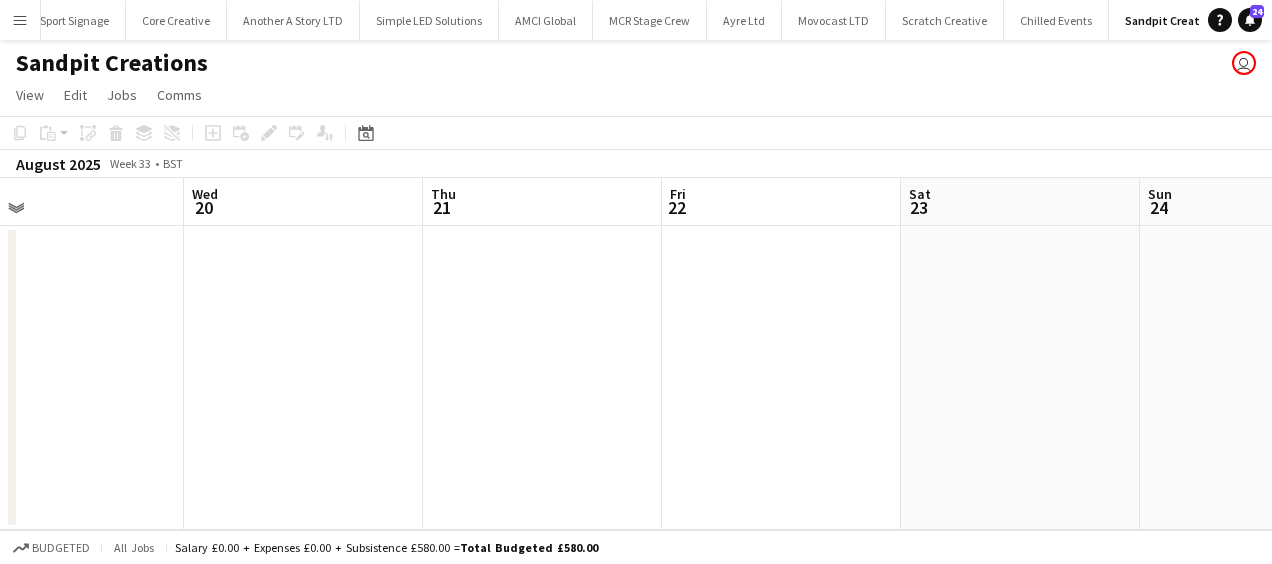drag, startPoint x: 614, startPoint y: 354, endPoint x: 756, endPoint y: 347, distance: 142.17242 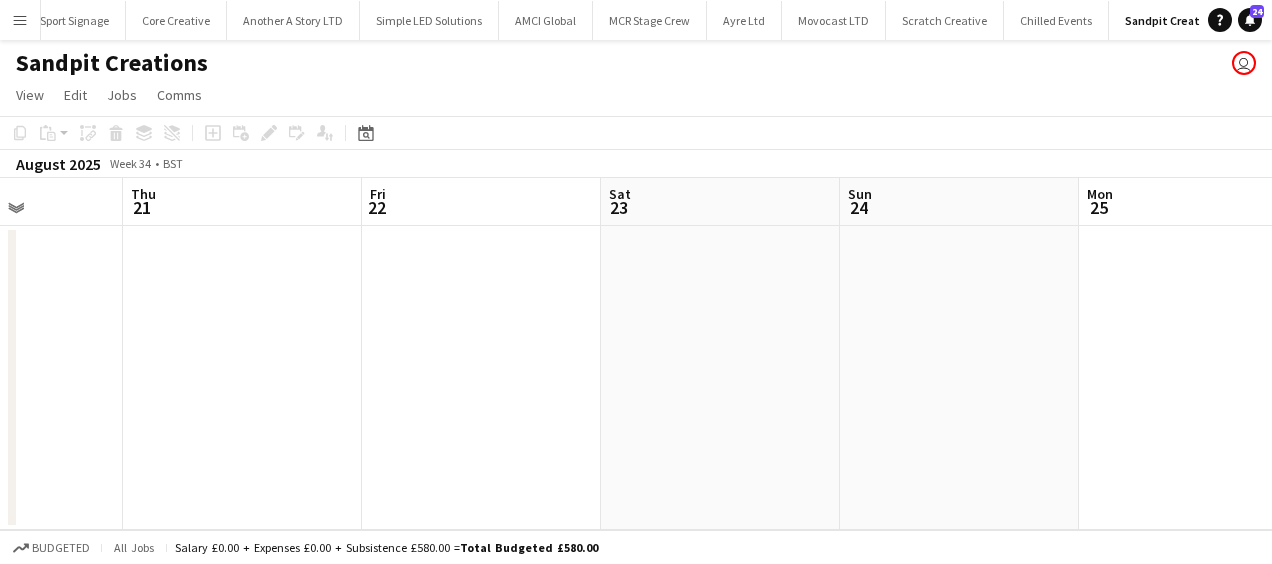 click on "Mon   18   Tue   19   Wed   20   Thu   21   Fri   22   Sat   23   Sun   24   Mon   25   Tue   26   Wed   27   Thu   28" at bounding box center (636, 354) 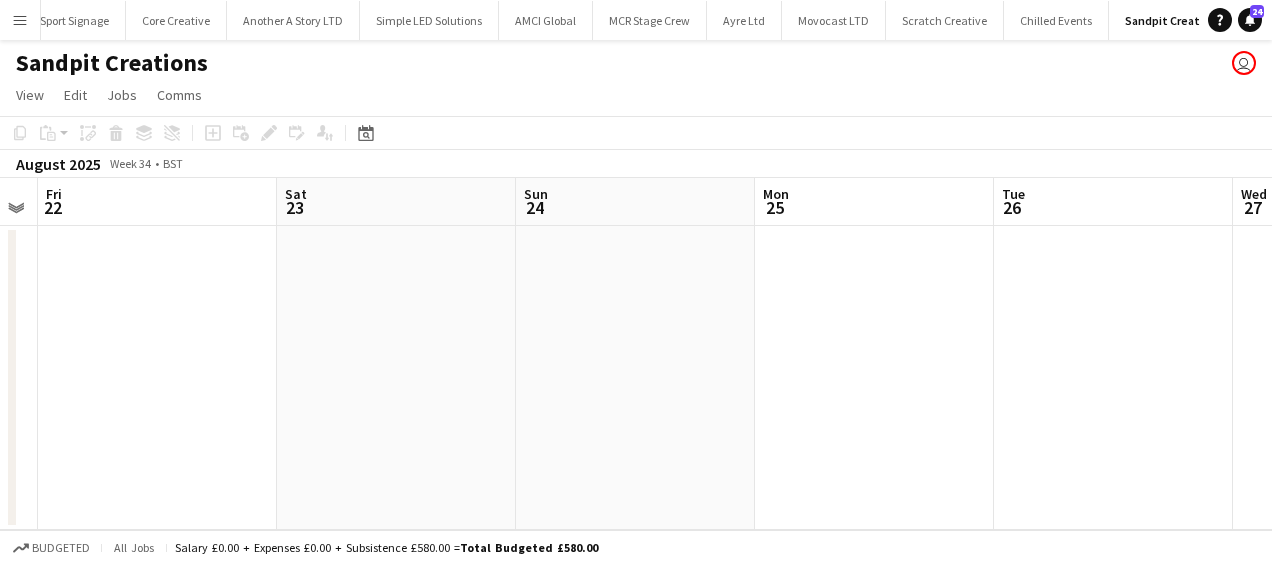 drag, startPoint x: 726, startPoint y: 349, endPoint x: 704, endPoint y: 344, distance: 22.561028 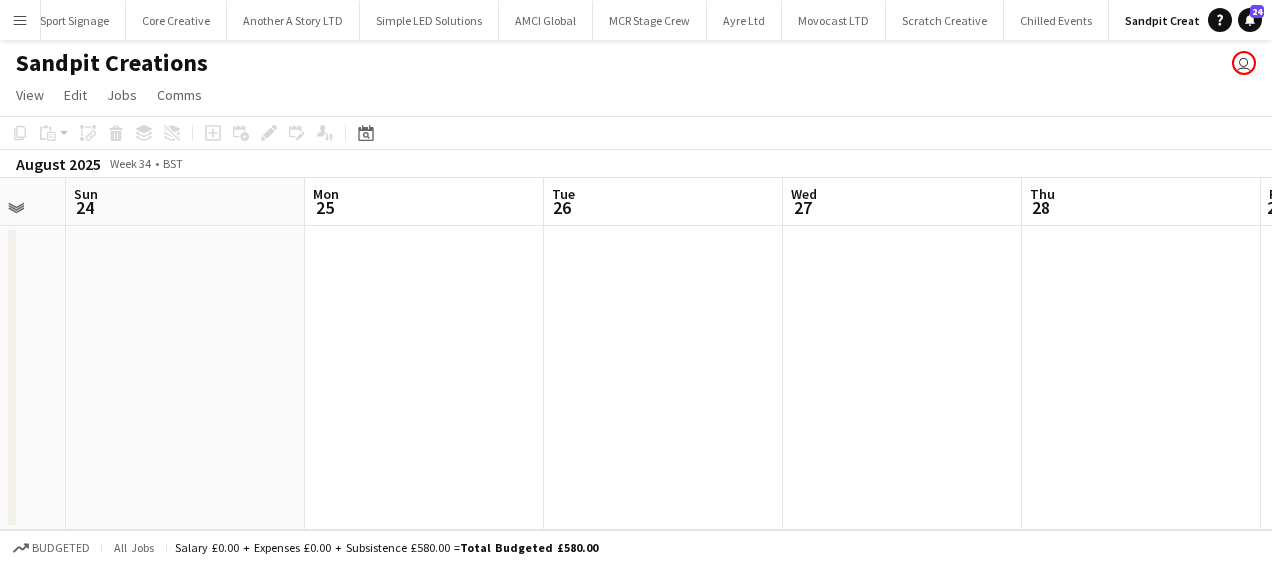 drag, startPoint x: 389, startPoint y: 344, endPoint x: 571, endPoint y: 344, distance: 182 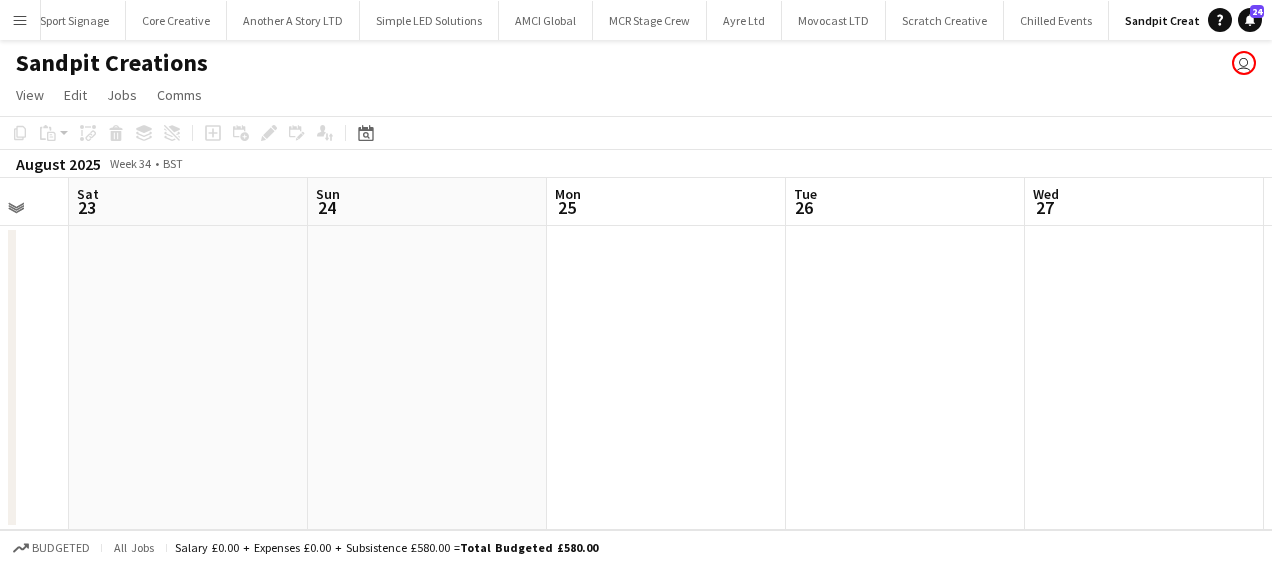 drag, startPoint x: 442, startPoint y: 344, endPoint x: 908, endPoint y: 343, distance: 466.00107 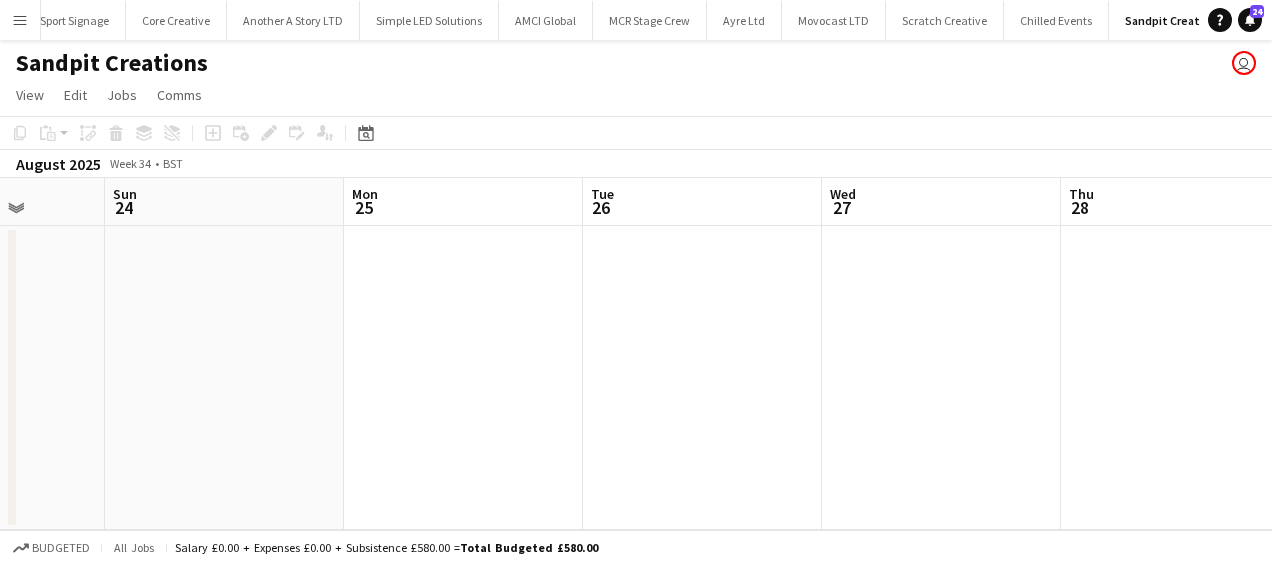 click on "Thu   21   Fri   22   Sat   23   Sun   24   Mon   25   Tue   26   Wed   27   Thu   28   Fri   29   Sat   30   Sun   31" at bounding box center (636, 354) 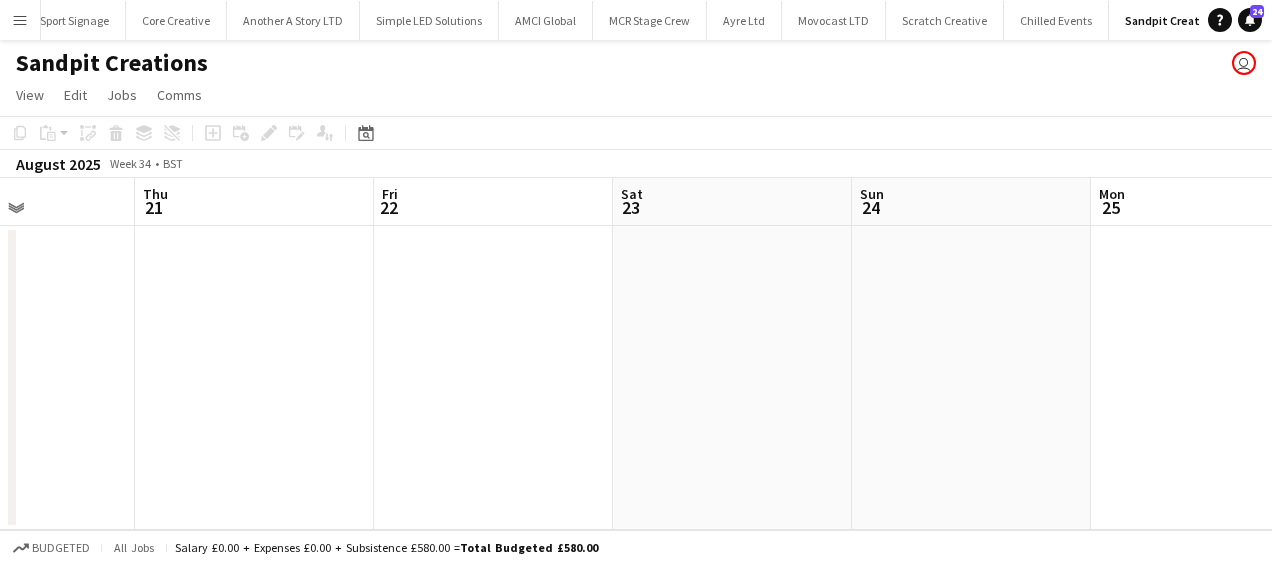 drag, startPoint x: 595, startPoint y: 351, endPoint x: 850, endPoint y: 352, distance: 255.00197 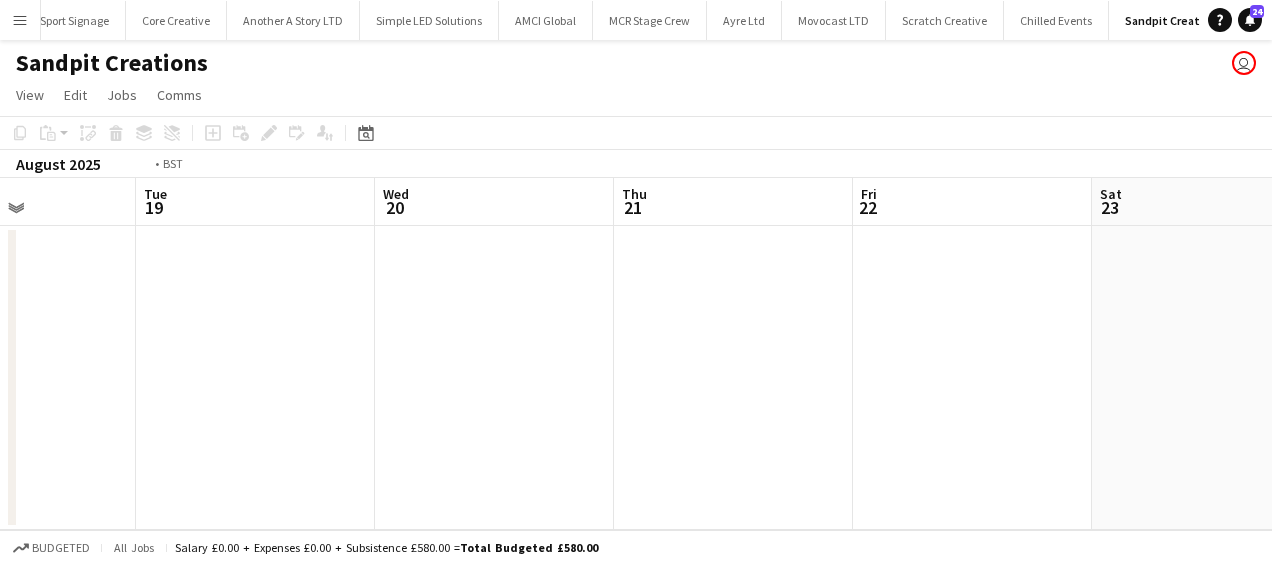 click on "Sat   16   Sun   17   Mon   18   Tue   19   Wed   20   Thu   21   Fri   22   Sat   23   Sun   24   Mon   25   Tue   26" at bounding box center [636, 354] 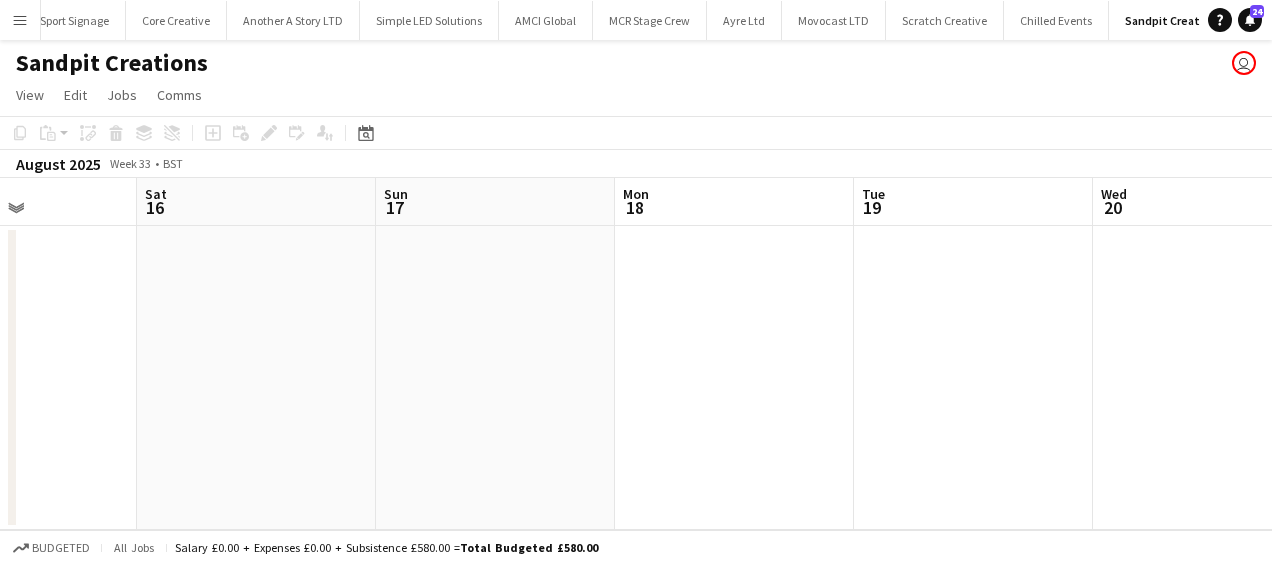 drag, startPoint x: 446, startPoint y: 356, endPoint x: 166, endPoint y: 361, distance: 280.04465 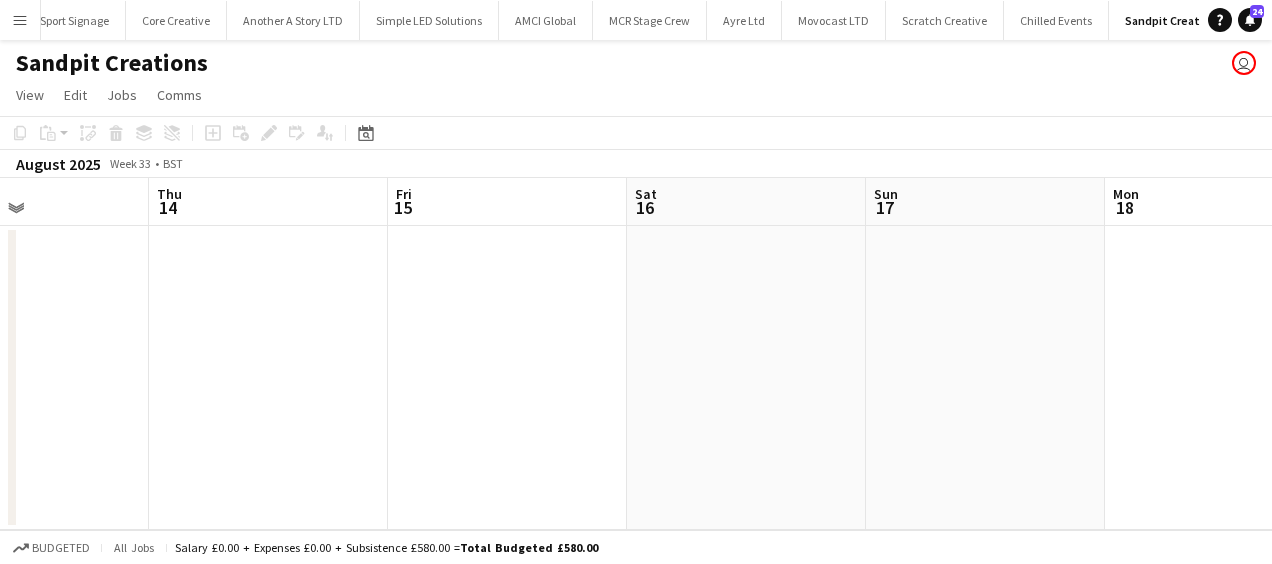 drag, startPoint x: 43, startPoint y: 361, endPoint x: 94, endPoint y: 368, distance: 51.47815 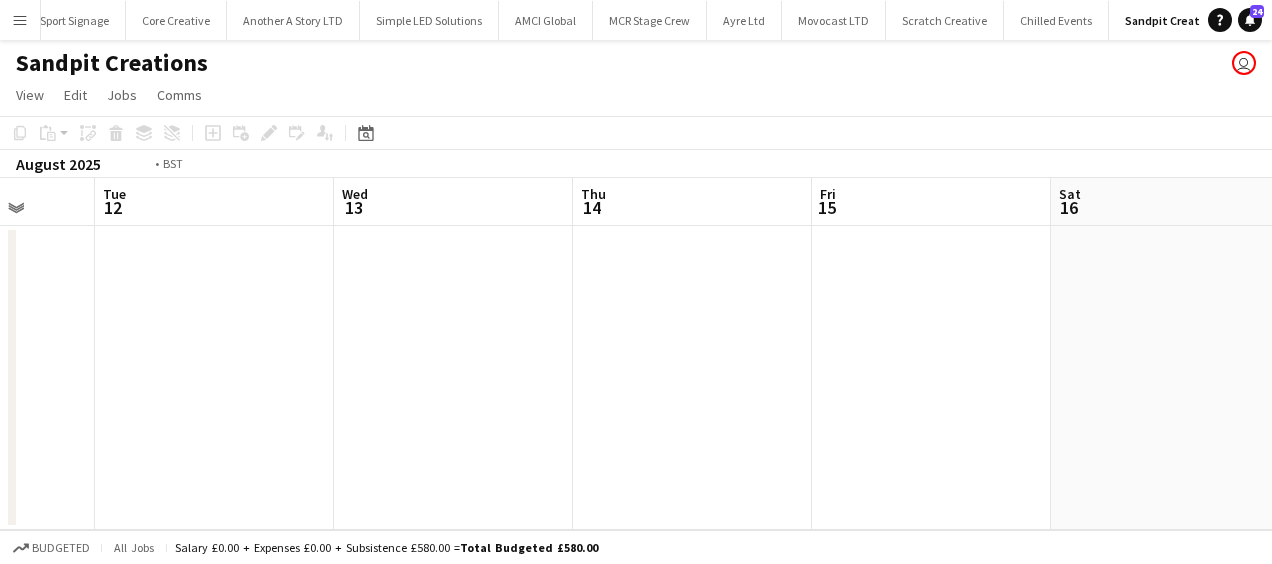drag, startPoint x: 287, startPoint y: 371, endPoint x: 116, endPoint y: 372, distance: 171.00293 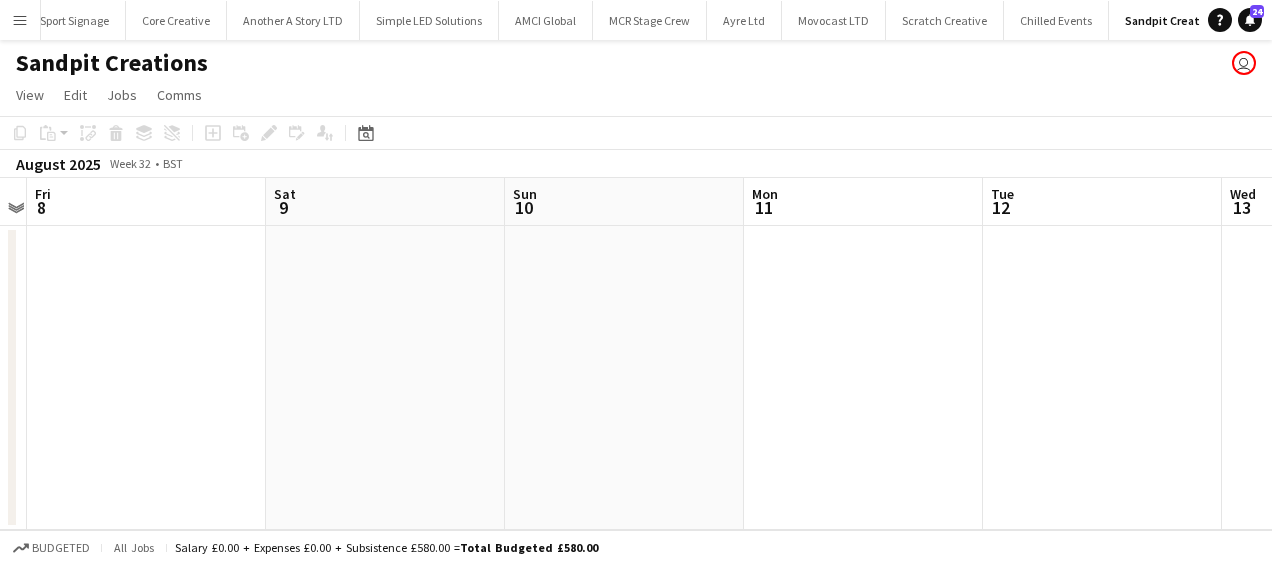 drag, startPoint x: 116, startPoint y: 372, endPoint x: 468, endPoint y: 362, distance: 352.14203 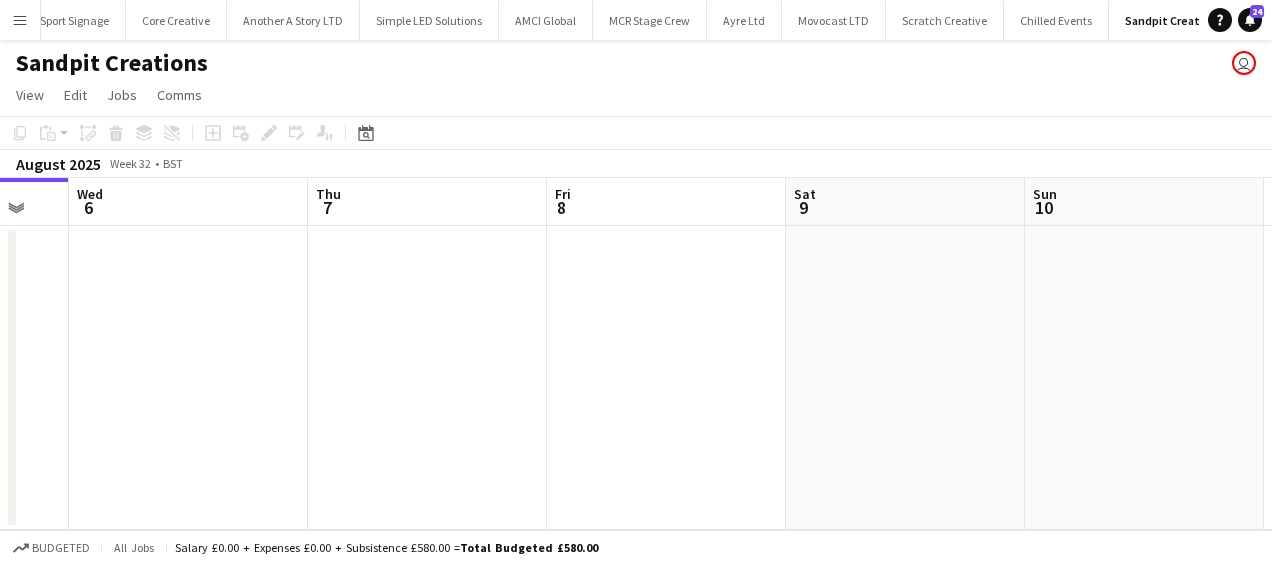 drag, startPoint x: 620, startPoint y: 362, endPoint x: 295, endPoint y: 368, distance: 325.0554 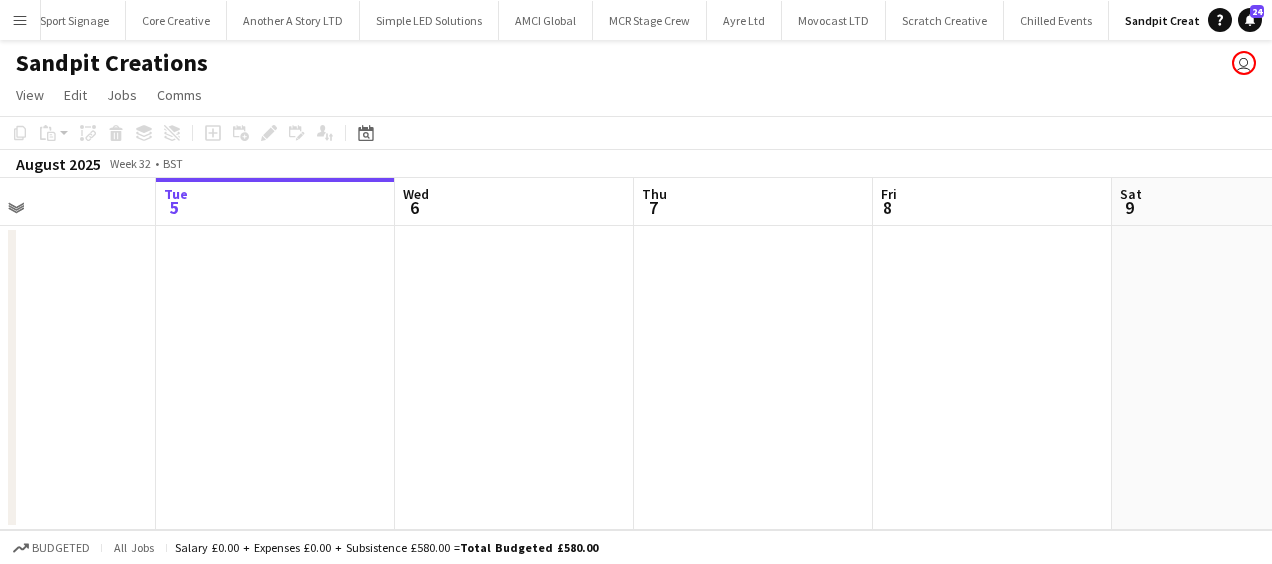 drag, startPoint x: 295, startPoint y: 368, endPoint x: 444, endPoint y: 380, distance: 149.48244 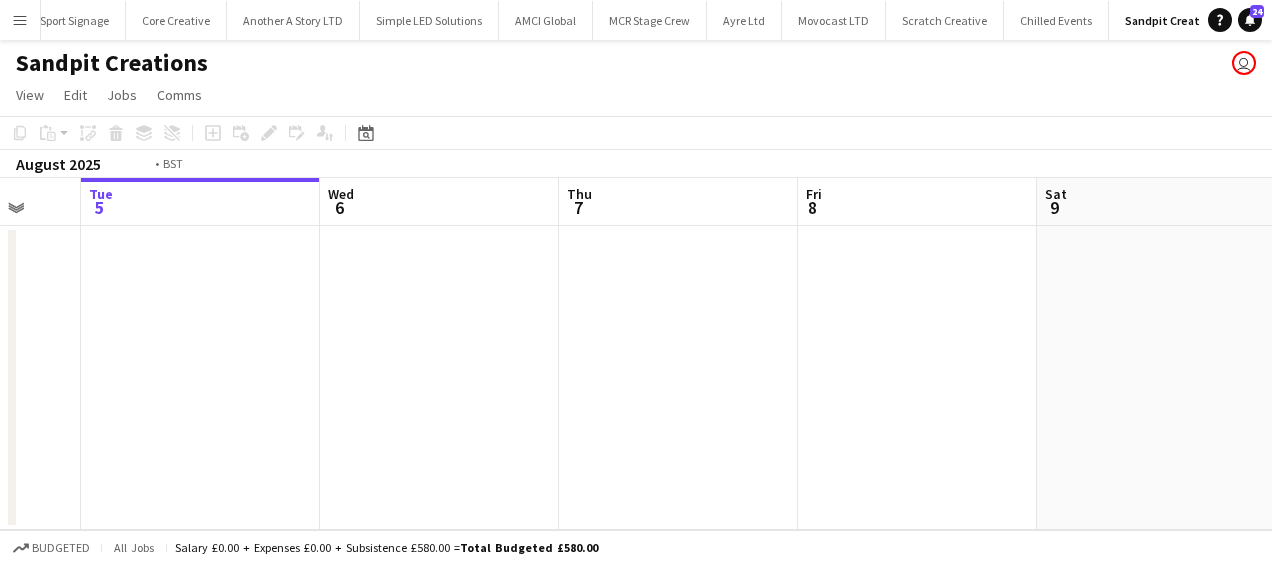 drag, startPoint x: 643, startPoint y: 380, endPoint x: 632, endPoint y: 380, distance: 11 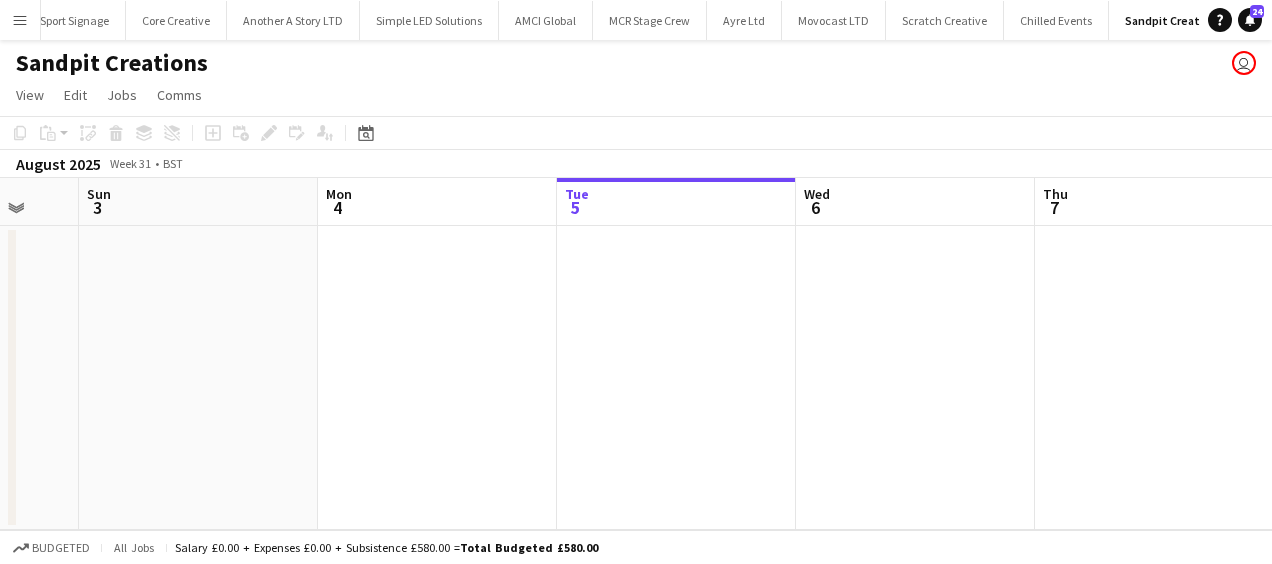 drag, startPoint x: 613, startPoint y: 378, endPoint x: 828, endPoint y: 384, distance: 215.08371 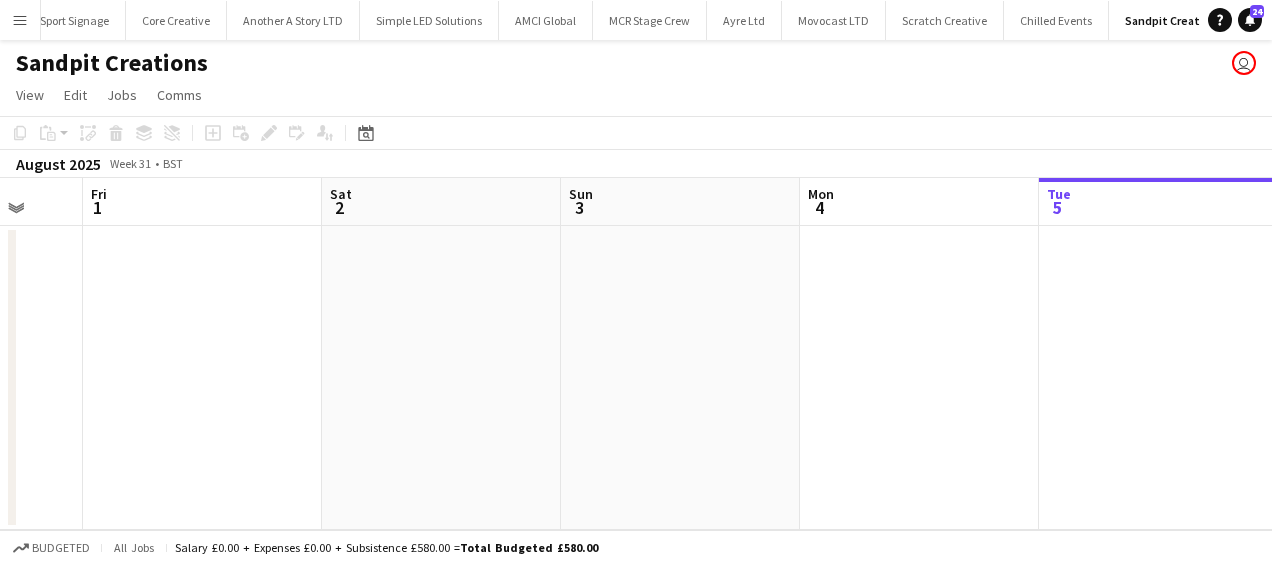 drag, startPoint x: 420, startPoint y: 396, endPoint x: 876, endPoint y: 400, distance: 456.01755 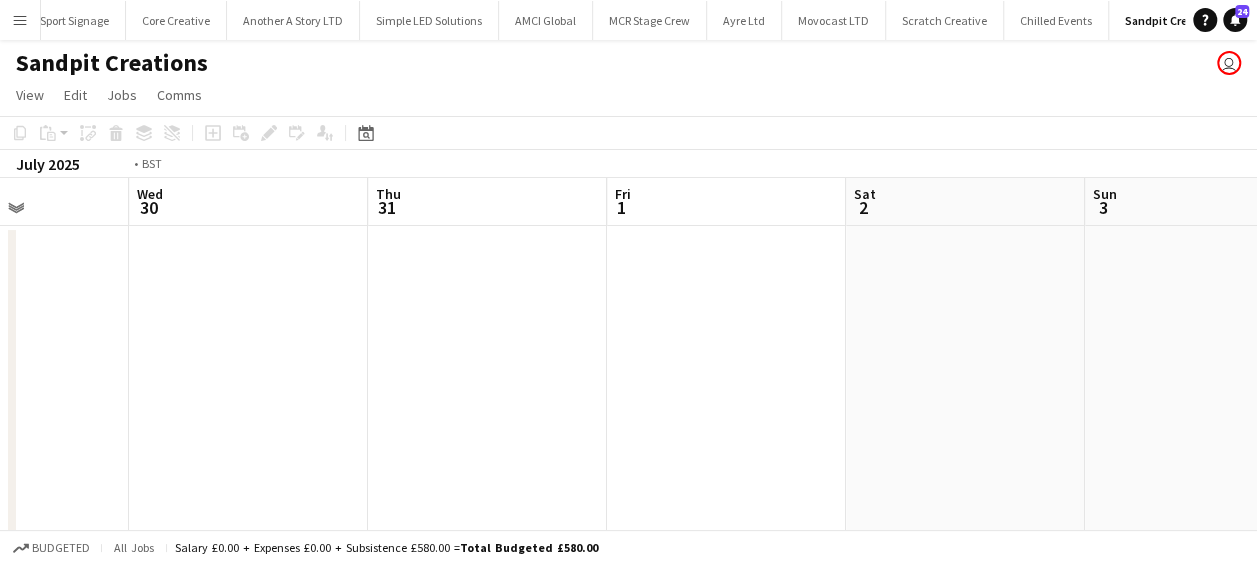 drag, startPoint x: 1091, startPoint y: 395, endPoint x: 1180, endPoint y: 384, distance: 89.6772 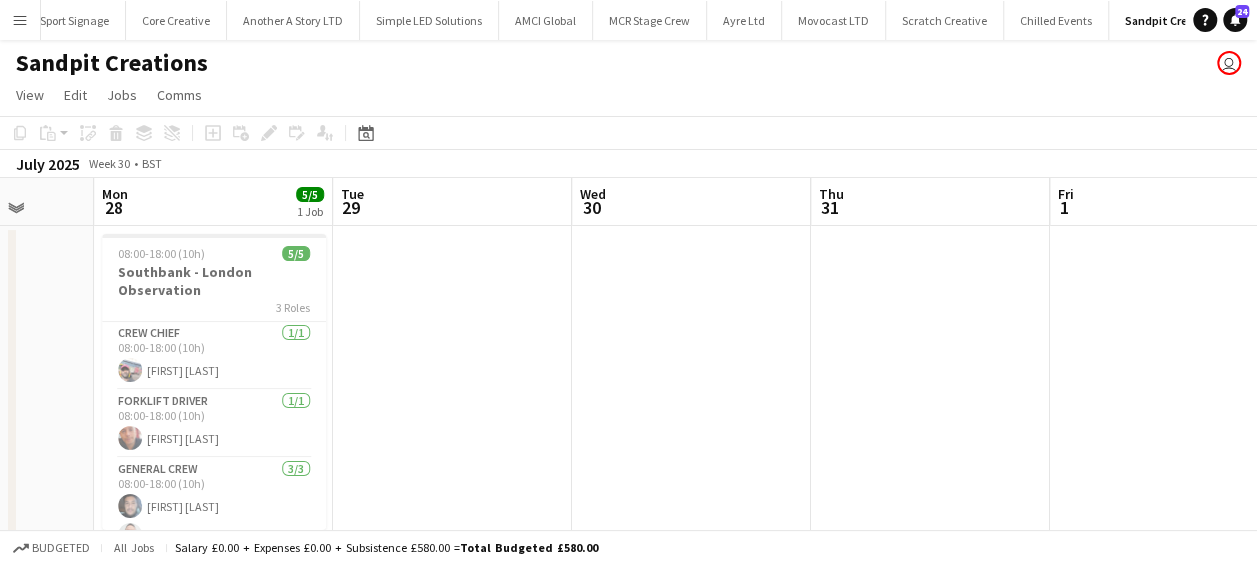 drag, startPoint x: 426, startPoint y: 410, endPoint x: 848, endPoint y: 376, distance: 423.36746 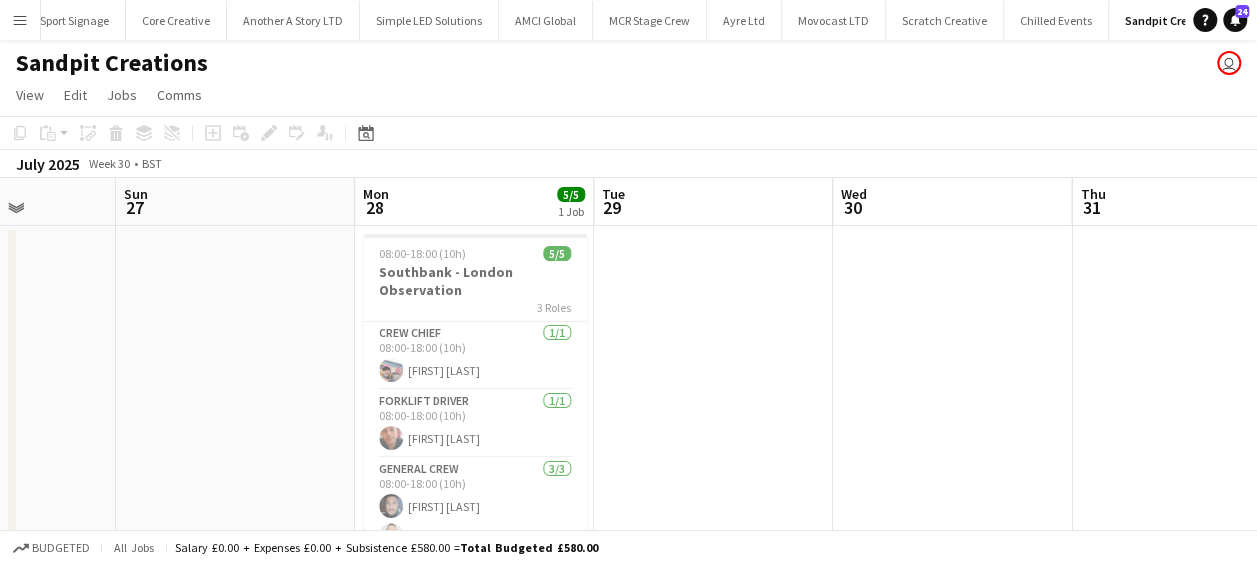 drag, startPoint x: 508, startPoint y: 368, endPoint x: 250, endPoint y: 362, distance: 258.06976 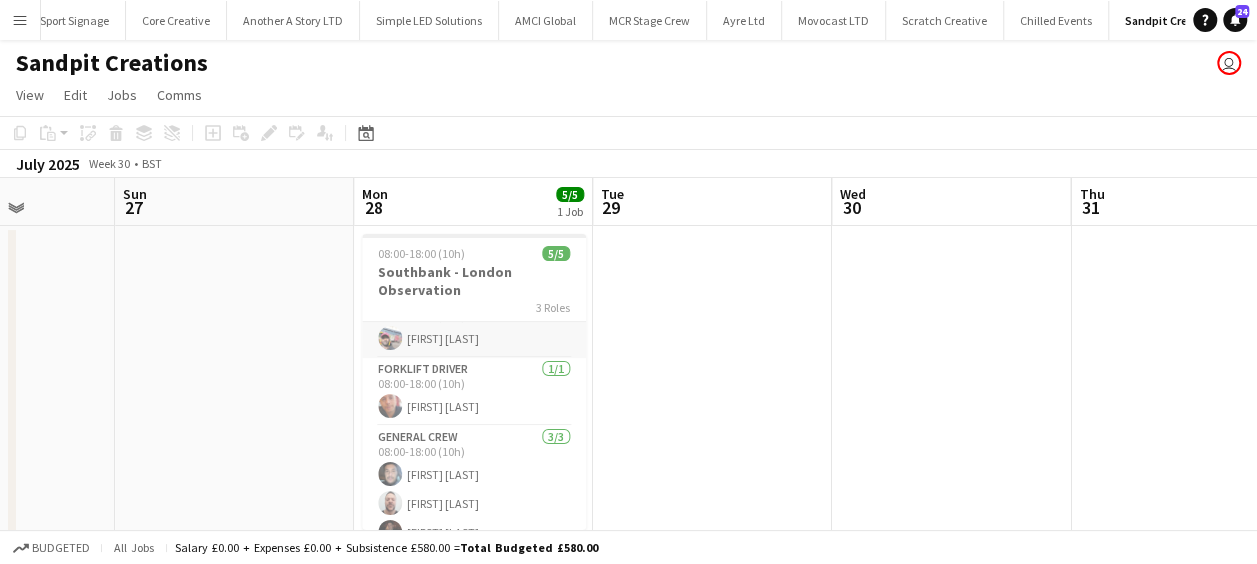 scroll, scrollTop: 53, scrollLeft: 0, axis: vertical 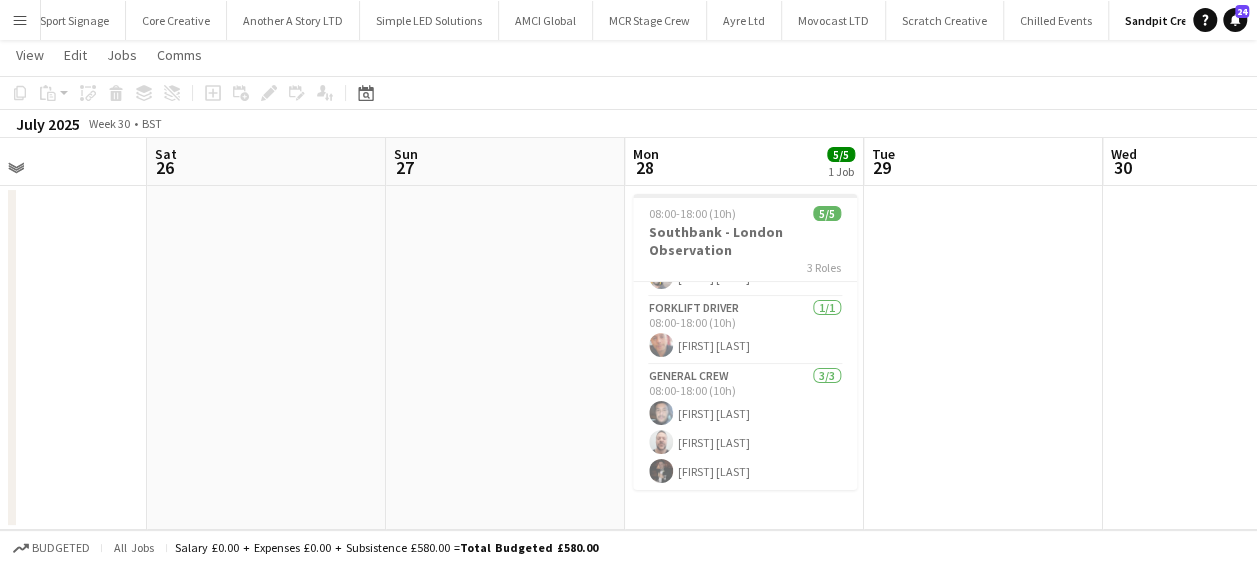 drag, startPoint x: 247, startPoint y: 382, endPoint x: 497, endPoint y: 402, distance: 250.79872 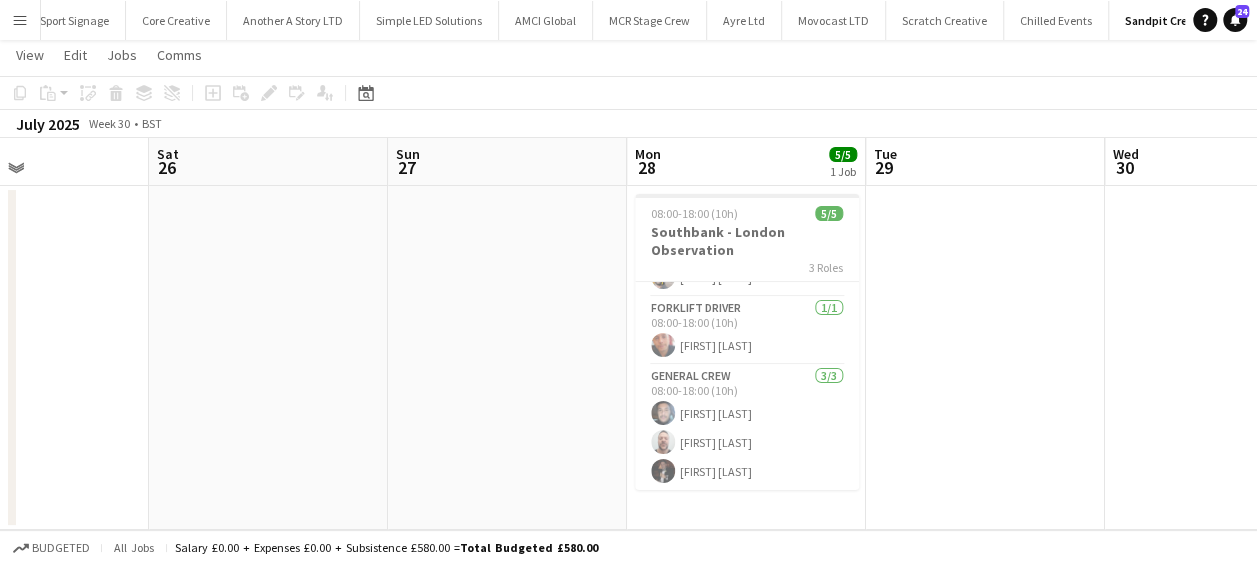 drag, startPoint x: 685, startPoint y: 418, endPoint x: 752, endPoint y: 422, distance: 67.11929 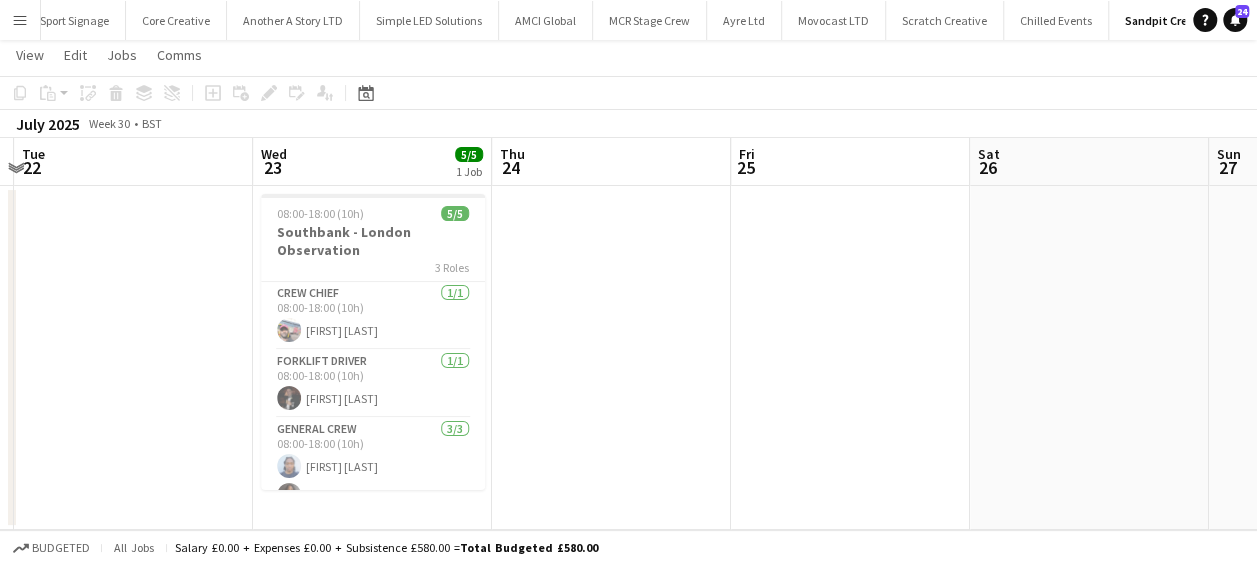 drag, startPoint x: 811, startPoint y: 422, endPoint x: 493, endPoint y: 404, distance: 318.50903 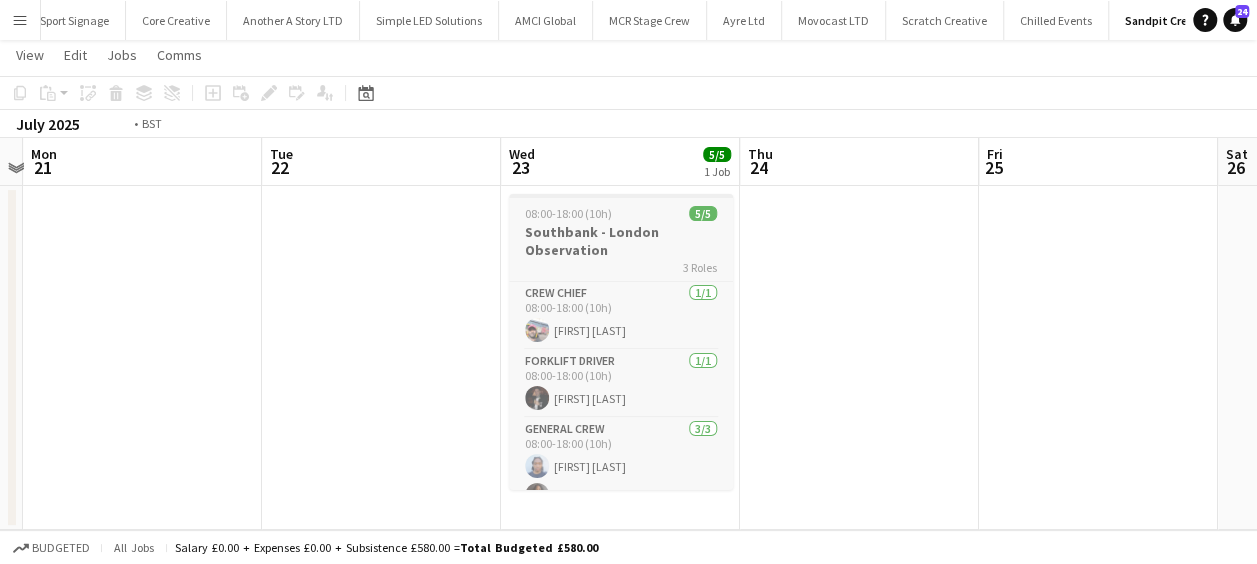 drag, startPoint x: 652, startPoint y: 406, endPoint x: 723, endPoint y: 405, distance: 71.00704 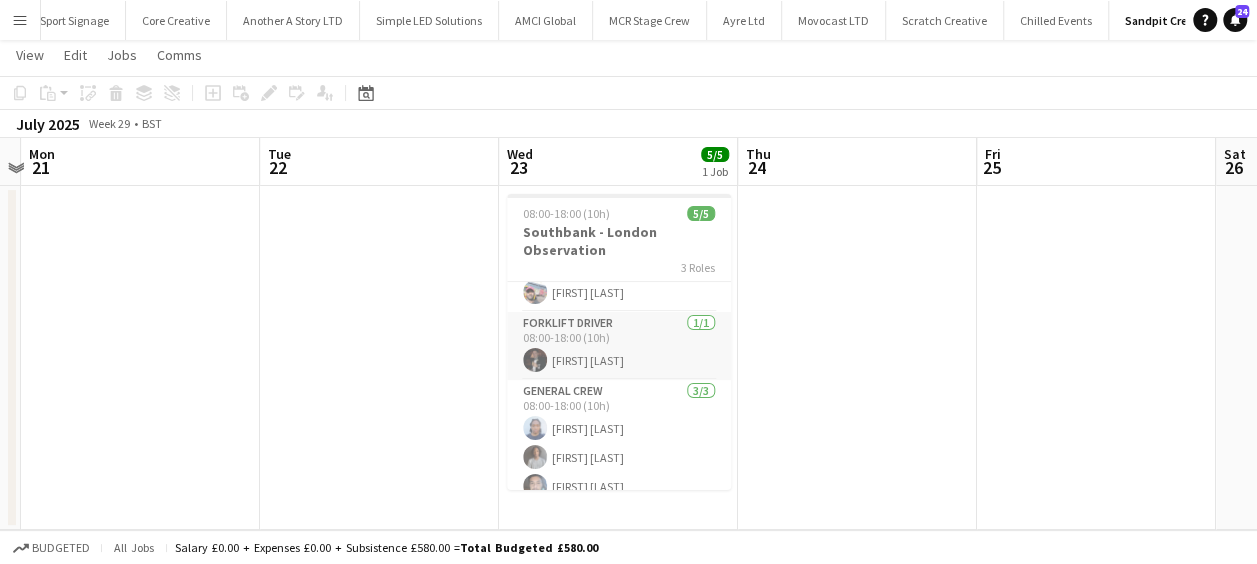 scroll, scrollTop: 53, scrollLeft: 0, axis: vertical 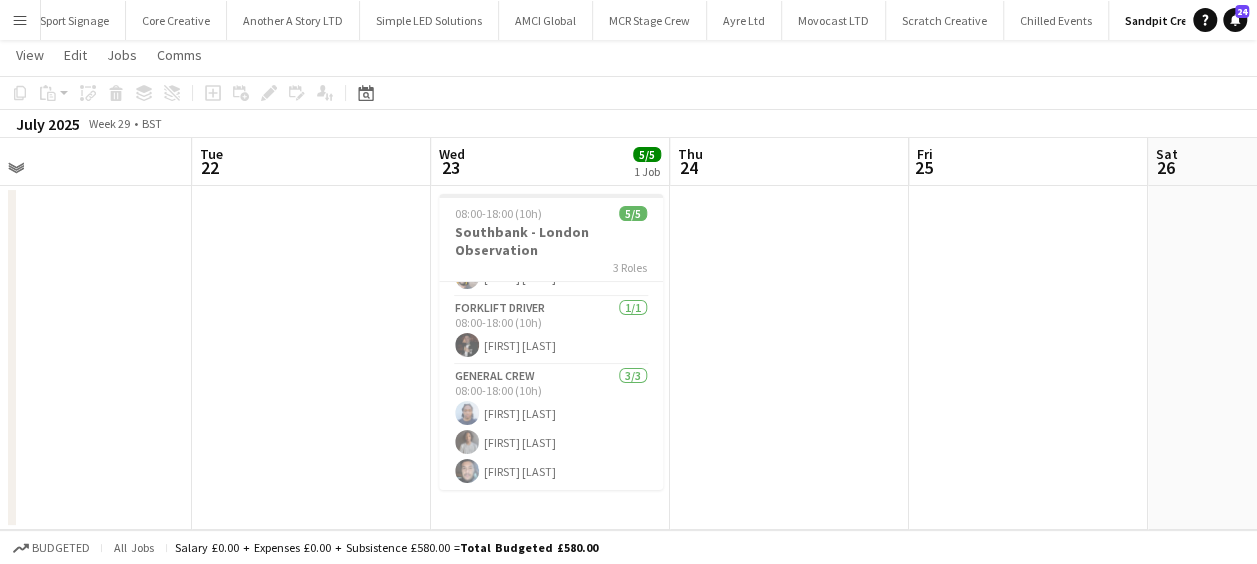 drag, startPoint x: 804, startPoint y: 370, endPoint x: 785, endPoint y: 374, distance: 19.416489 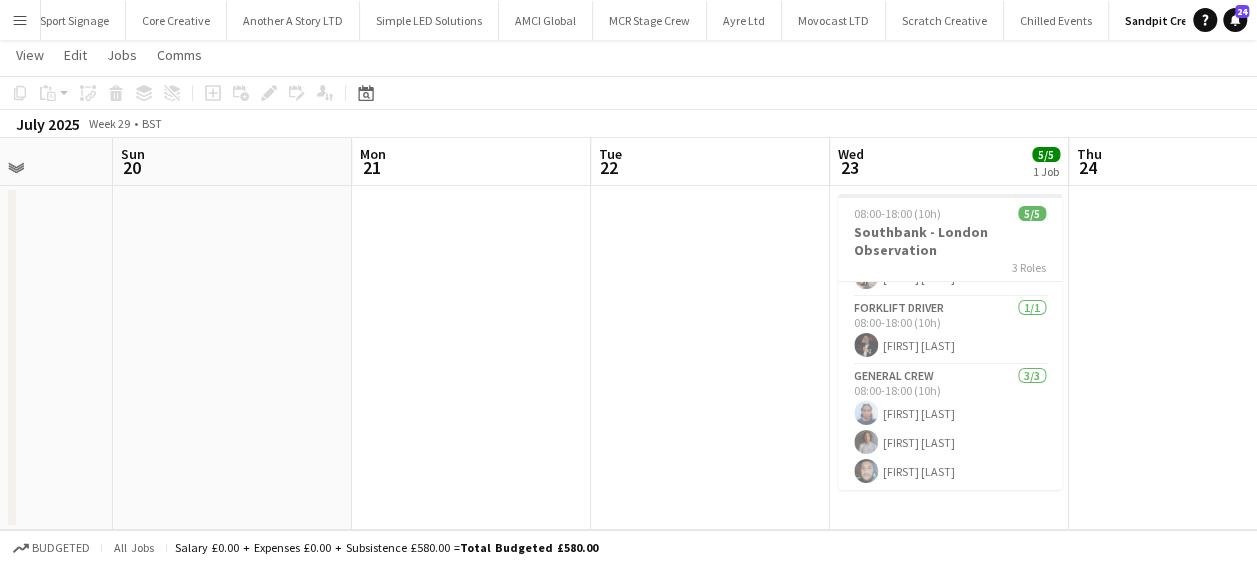click on "Thu   17   Fri   18   Sat   19   Sun   20   Mon   21   Tue   22   Wed   23   5/5   1 Job   Thu   24   Fri   25   Sat   26   Sun   27      08:00-18:00 (10h)    5/5   Southbank - London Observation   3 Roles   Crew Chief   1/1   08:00-18:00 (10h)
[FIRST] [LAST]  Forklift Driver   1/1   08:00-18:00 (10h)
[FIRST] [LAST]  General Crew   3/3   08:00-18:00 (10h)
[FIRST] [LAST] [FIRST] [LAST] [FIRST] [LAST]" at bounding box center [628, 334] 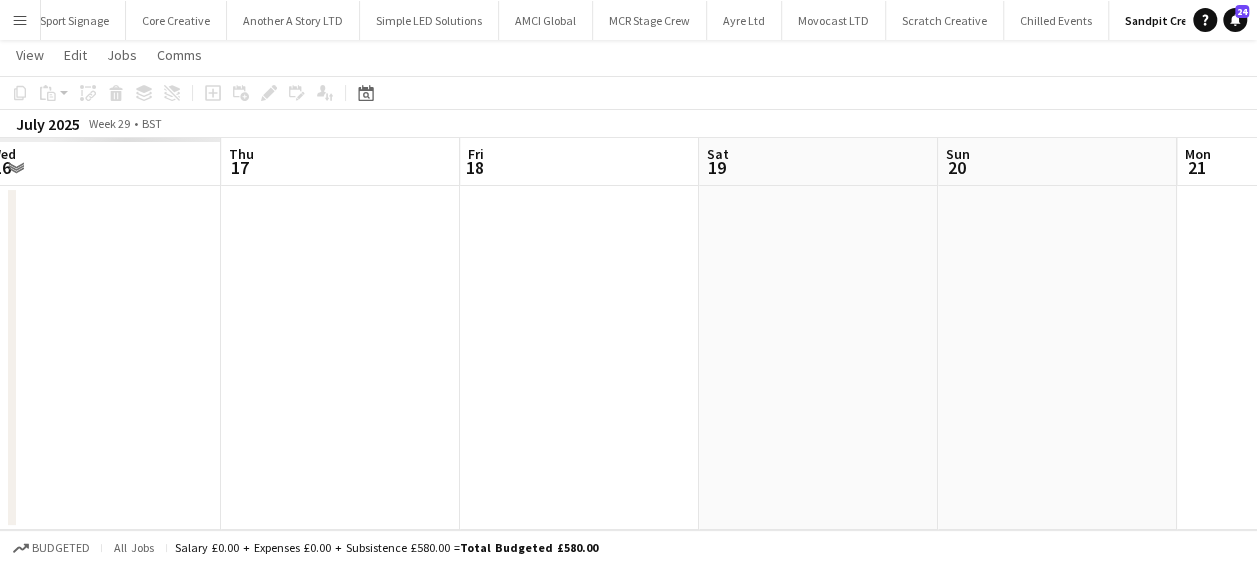 drag, startPoint x: 986, startPoint y: 360, endPoint x: 636, endPoint y: 363, distance: 350.01285 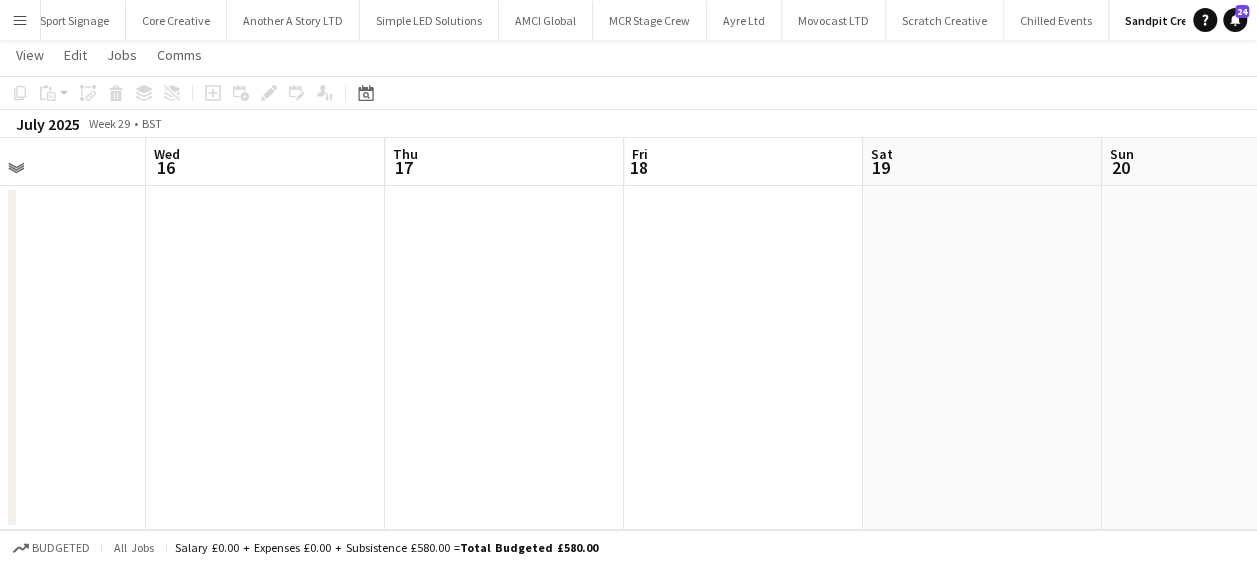 drag, startPoint x: 771, startPoint y: 363, endPoint x: 1053, endPoint y: 366, distance: 282.01596 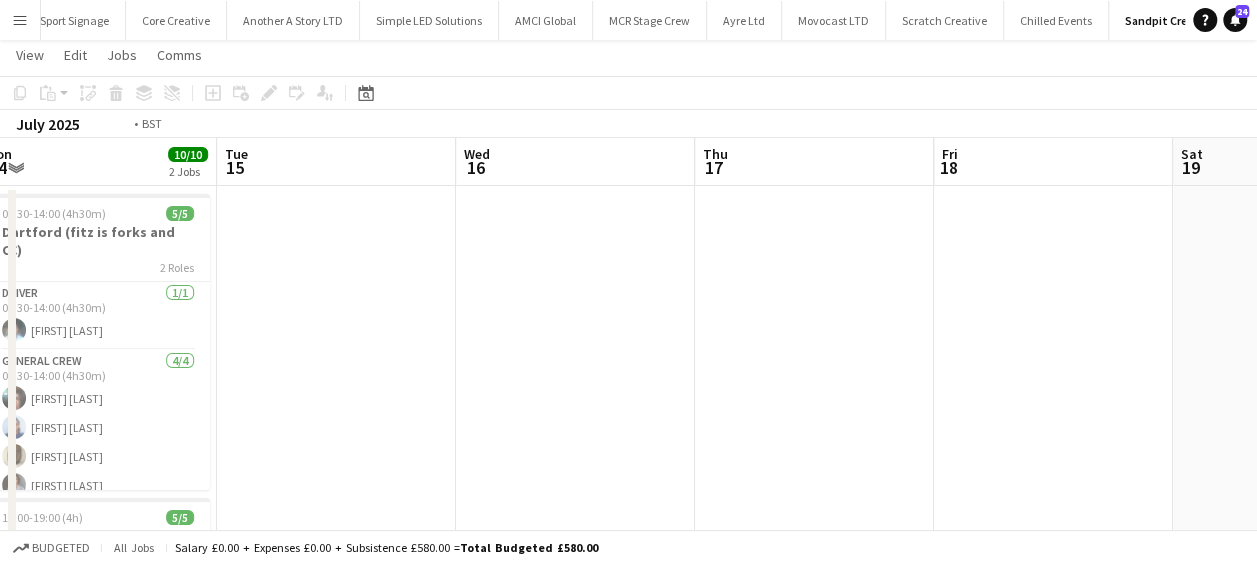 drag 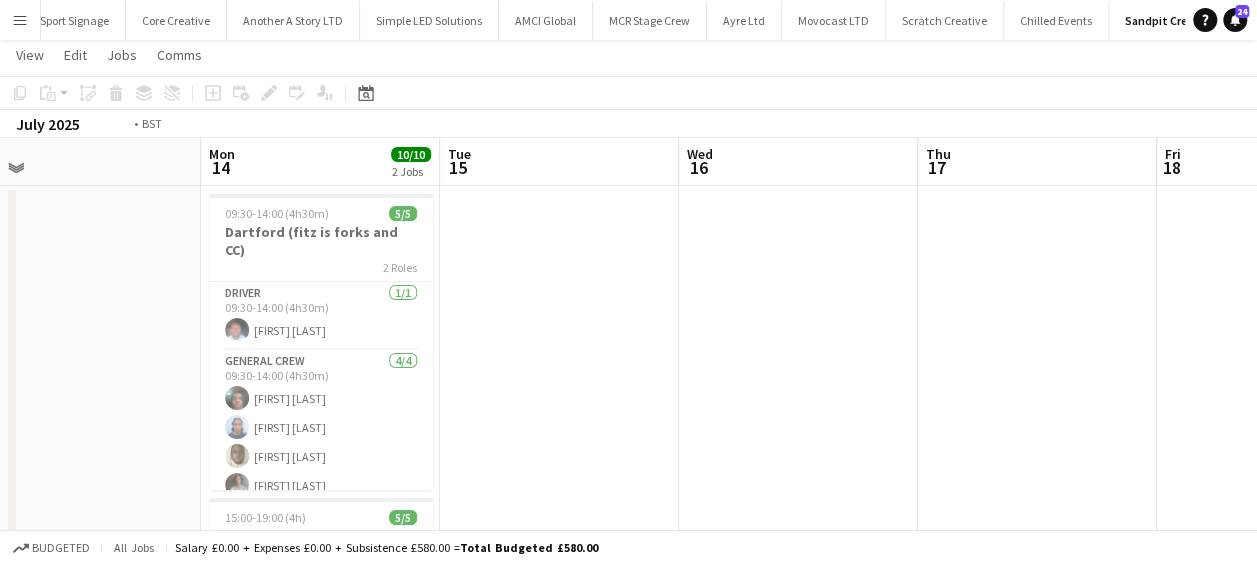 click on "Fri   11   Sat   12   Sun   13   Mon   14   10/10   2 Jobs   Tue   15   Wed   16   Thu   17   Fri   18   Sat   19   Sun   20   Mon   21      09:30-14:00 (4h30m)    5/5   Dartford (fitz is forks and CC)   2 Roles   Driver   1/1   09:30-14:00 (4h30m)
[FIRST] [LAST]  General Crew   4/4   09:30-14:00 (4h30m)
[FIRST] [LAST] [FIRST] [LAST] [FIRST] [LAST] [FIRST] [LAST]     15:00-19:00 (4h)    5/5   Dartford (fitz is forks and CC)   2 Roles   Driver   1/1   15:00-19:00 (4h)
[FIRST] [LAST]  General Crew   4/4   15:00-19:00 (4h)
[FIRST] [LAST] [FIRST] [LAST] [FIRST] [LAST] [FIRST] [LAST]" at bounding box center [628, 486] 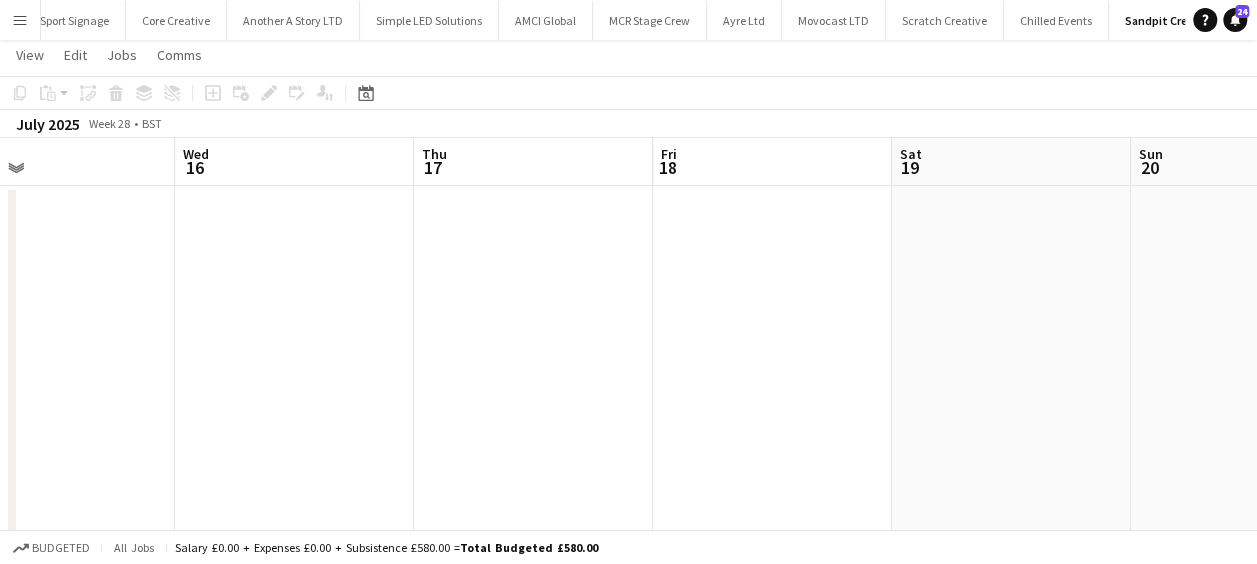 click on "Sun   13   Mon   14   10/10   2 Jobs   Tue   15   Wed   16   Thu   17   Fri   18   Sat   19   Sun   20   Mon   21   Tue   22   Wed   23   5/5   1 Job      09:30-14:00 (4h30m)    5/5   Dartford (fitz is forks and CC)   2 Roles   Driver   1/1   09:30-14:00 (4h30m)
[FIRST] [LAST]  General Crew   4/4   09:30-14:00 (4h30m)
[FIRST] [LAST] [FIRST] [LAST] [FIRST] [LAST] [FIRST] [LAST]     15:00-19:00 (4h)    5/5   Dartford (fitz is forks and CC)   2 Roles   Driver   1/1   15:00-19:00 (4h)
[FIRST] [LAST]  General Crew   4/4   15:00-19:00 (4h)
[FIRST] [LAST] [FIRST] [LAST] [FIRST] [LAST] [FIRST] [LAST]     08:00-18:00 (10h)    5/5   Southbank - London Observation   3 Roles   Crew Chief   1/1   08:00-18:00 (10h)
[FIRST] [LAST]  Forklift Driver   1/1   08:00-18:00 (10h)
[FIRST] [LAST]  General Crew   3/3   08:00-18:00 (10h)
[FIRST] [LAST] [FIRST] [LAST] [FIRST] [LAST]" at bounding box center (628, 486) 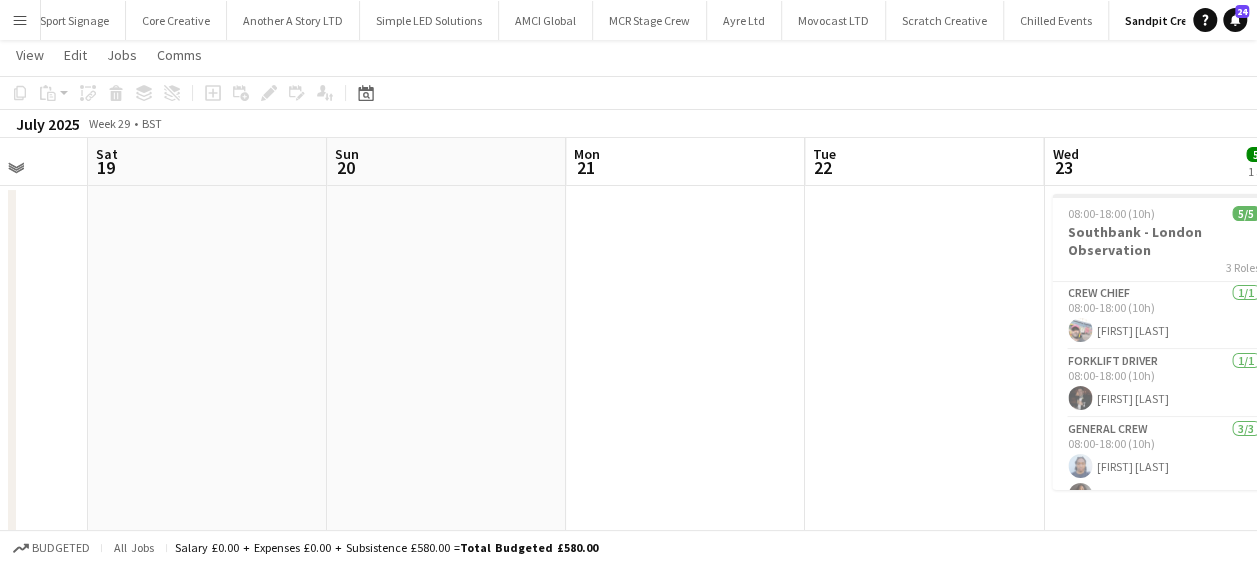click on "Tue   15   Wed   16   Thu   17   Fri   18   Sat   19   Sun   20   Mon   21   Tue   22   Wed   23   5/5   1 Job   Thu   24   Fri   25      08:00-18:00 (10h)    5/5   Southbank - London Observation   3 Roles   Crew Chief   1/1   08:00-18:00 (10h)
[FIRST] [LAST]  Forklift Driver   1/1   08:00-18:00 (10h)
[FIRST] [LAST]  General Crew   3/3   08:00-18:00 (10h)
[FIRST] [LAST] [FIRST] [LAST] [FIRST] [LAST]" at bounding box center (628, 486) 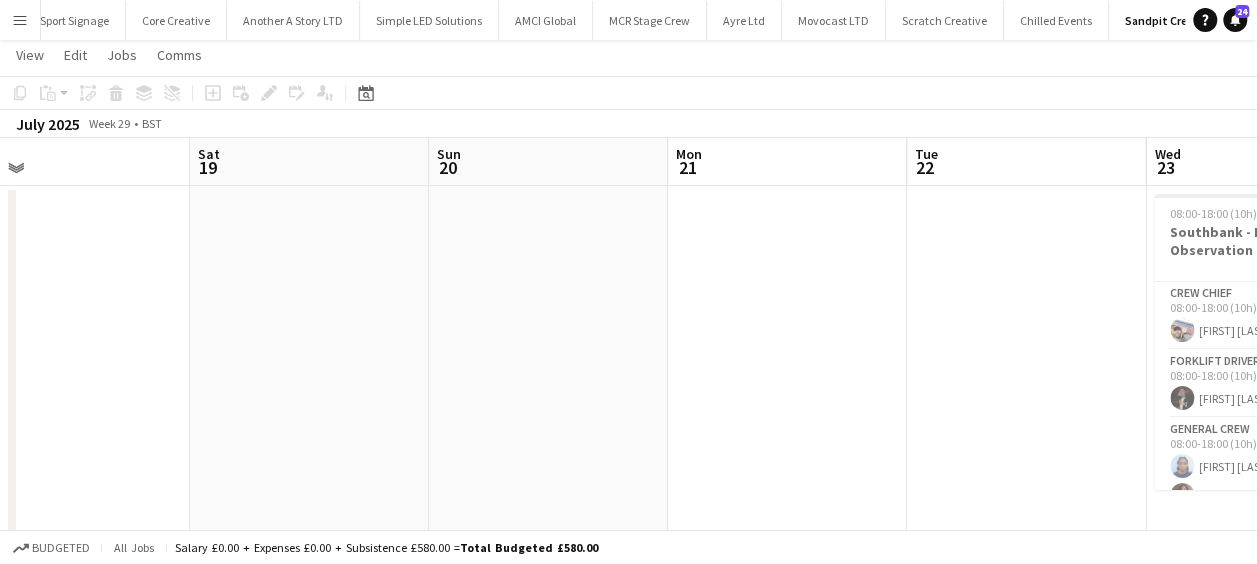 click on "Tue   15   Wed   16   Thu   17   Fri   18   Sat   19   Sun   20   Mon   21   Tue   22   Wed   23   5/5   1 Job   Thu   24   Fri   25      08:00-18:00 (10h)    5/5   Southbank - London Observation   3 Roles   Crew Chief   1/1   08:00-18:00 (10h)
[FIRST] [LAST]  Forklift Driver   1/1   08:00-18:00 (10h)
[FIRST] [LAST]  General Crew   3/3   08:00-18:00 (10h)
[FIRST] [LAST] [FIRST] [LAST] [FIRST] [LAST]" at bounding box center (628, 486) 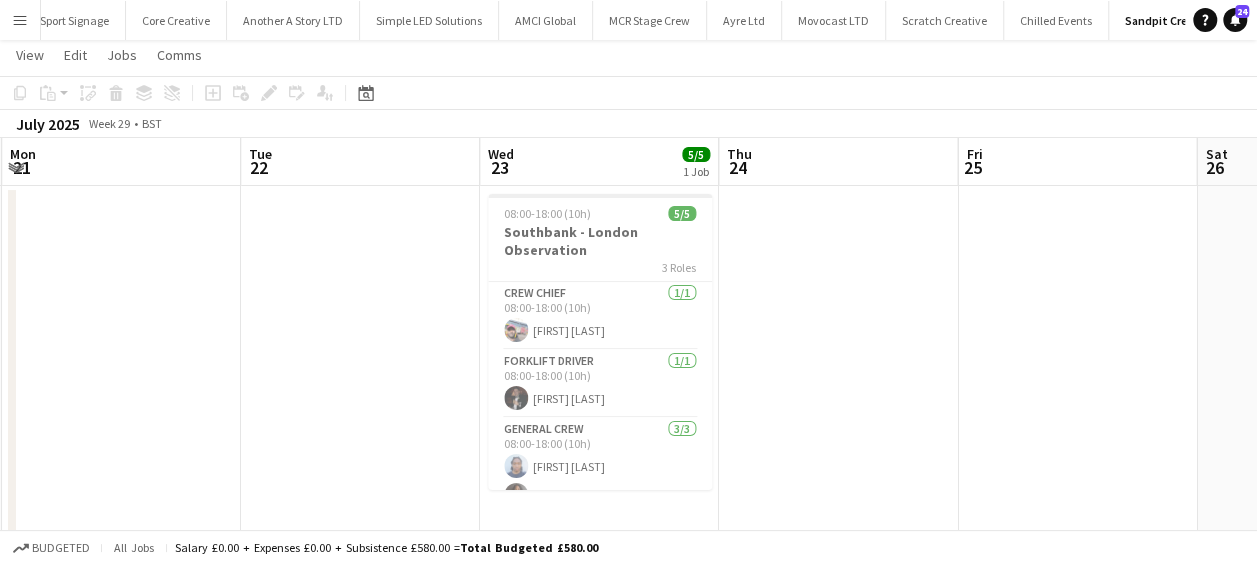 click on "Thu   17   Fri   18   Sat   19   Sun   20   Mon   21   Tue   22   Wed   23   5/5   1 Job   Thu   24   Fri   25   Sat   26   Sun   27      08:00-18:00 (10h)    5/5   Southbank - London Observation   3 Roles   Crew Chief   1/1   08:00-18:00 (10h)
[FIRST] [LAST]  Forklift Driver   1/1   08:00-18:00 (10h)
[FIRST] [LAST]  General Crew   3/3   08:00-18:00 (10h)
[FIRST] [LAST] [FIRST] [LAST] [FIRST] [LAST]" at bounding box center (628, 486) 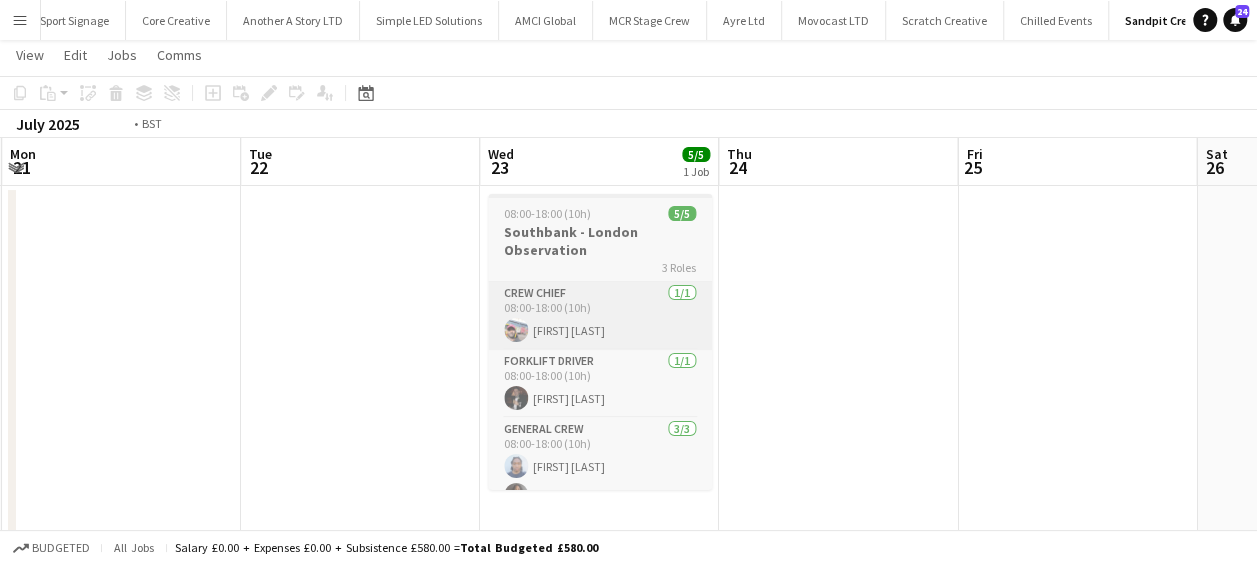 scroll, scrollTop: 0, scrollLeft: 956, axis: horizontal 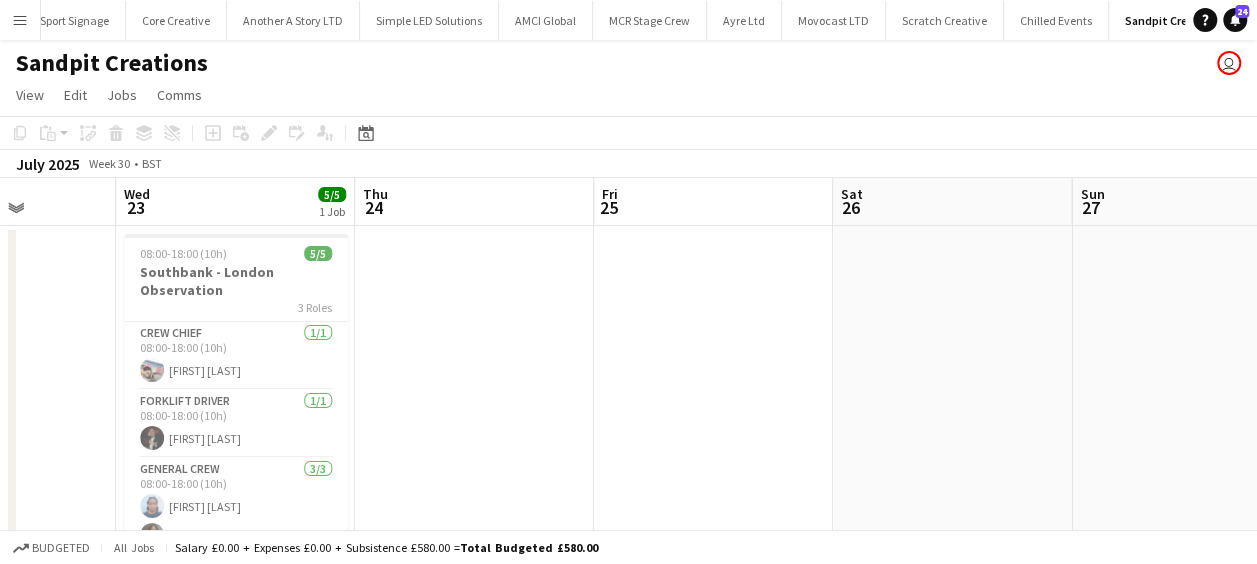 drag, startPoint x: 798, startPoint y: 368, endPoint x: 438, endPoint y: 410, distance: 362.4417 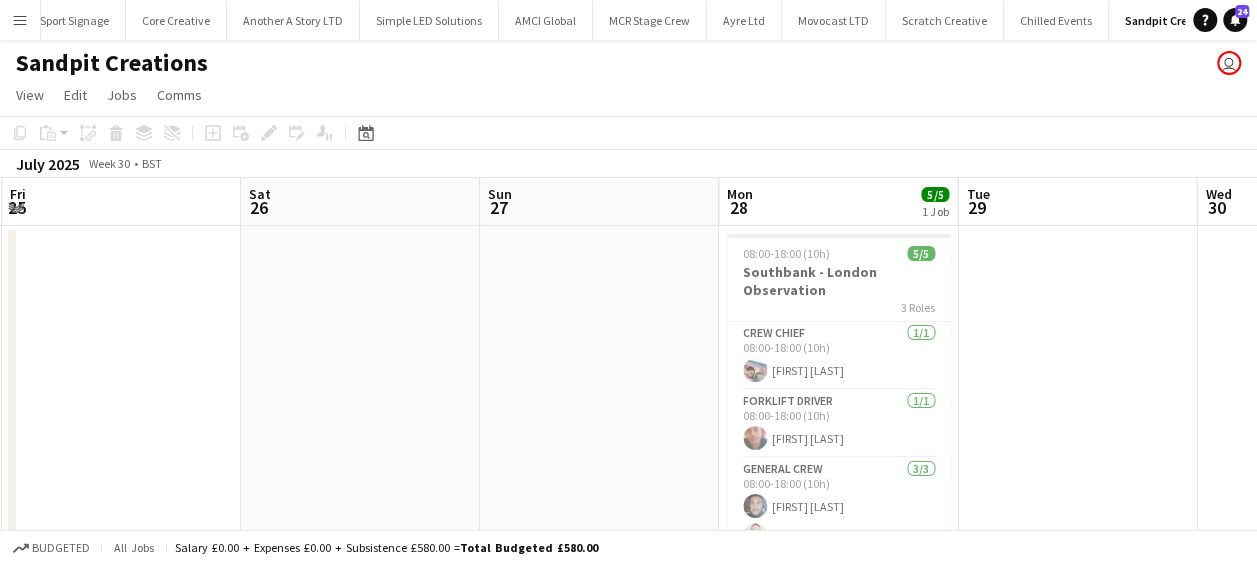 drag, startPoint x: 609, startPoint y: 431, endPoint x: 526, endPoint y: 424, distance: 83.294655 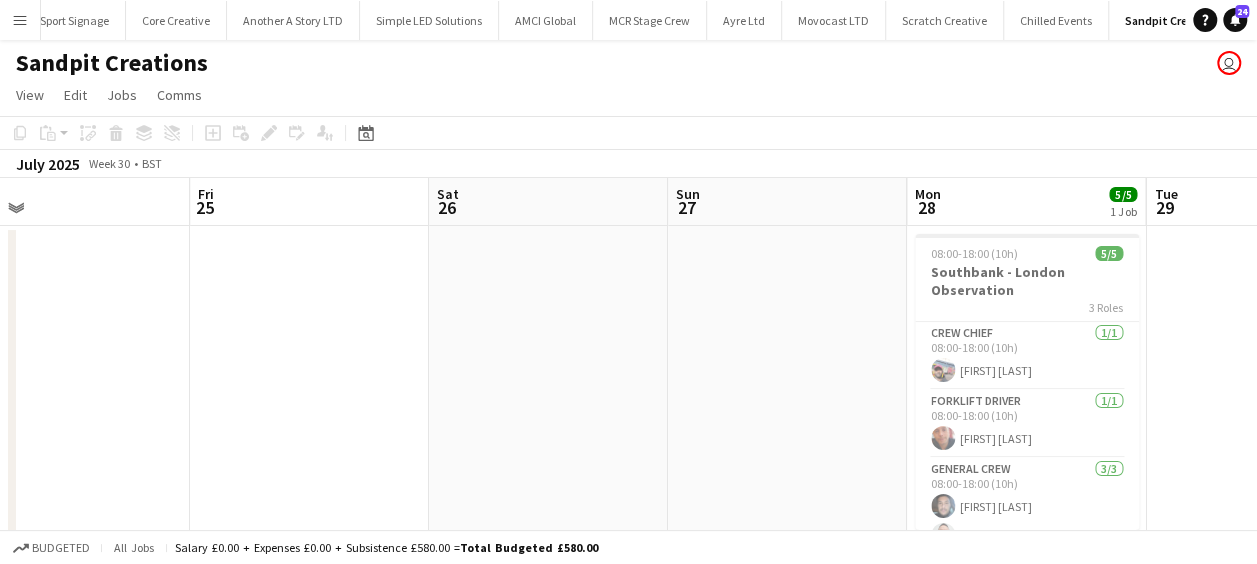 click on "Mon   21   Tue   22   Wed   23   5/5   1 Job   Thu   24   Fri   25   Sat   26   Sun   27   Mon   28   5/5   1 Job   Tue   29   Wed   30   Thu   31   Fri   1      08:00-18:00 (10h)    5/5   Southbank - London Observation   3 Roles   Crew Chief   1/1   08:00-18:00 (10h)
[FIRST] [LAST]  Forklift Driver   1/1   08:00-18:00 (10h)
[FIRST] [LAST]  General Crew   3/3   08:00-18:00 (10h)
[FIRST] [LAST] [FIRST] [LAST] [FIRST] [LAST]     08:00-18:00 (10h)    5/5   Southbank - London Observation   3 Roles   Crew Chief   1/1   08:00-18:00 (10h)
[FIRST] [LAST]  Forklift Driver   1/1   08:00-18:00 (10h)
[FIRST] [LAST]  General Crew   3/3   08:00-18:00 (10h)
[FIRST] [LAST] [FIRST] [LAST] [FIRST] [LAST]" at bounding box center [628, 526] 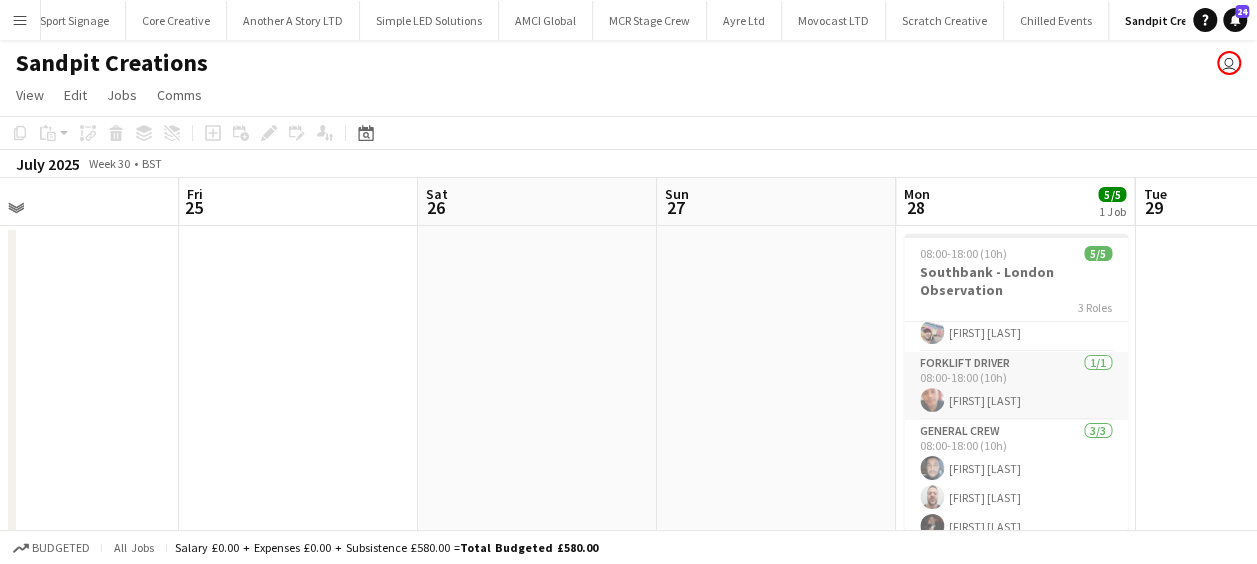 scroll, scrollTop: 53, scrollLeft: 0, axis: vertical 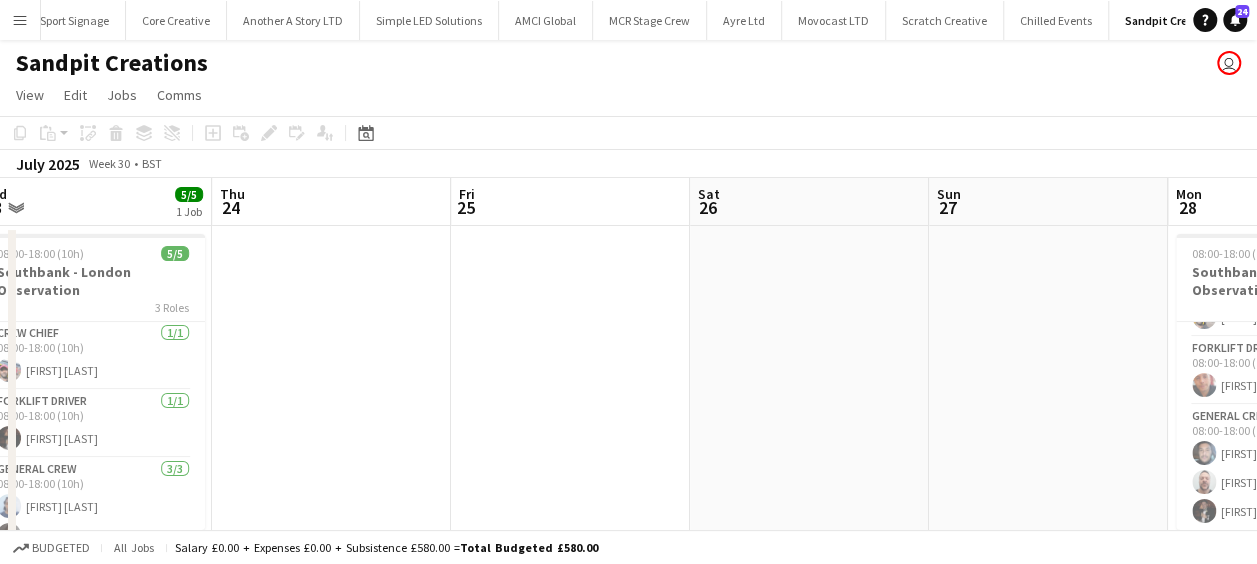 drag, startPoint x: 396, startPoint y: 382, endPoint x: 890, endPoint y: 352, distance: 494.9101 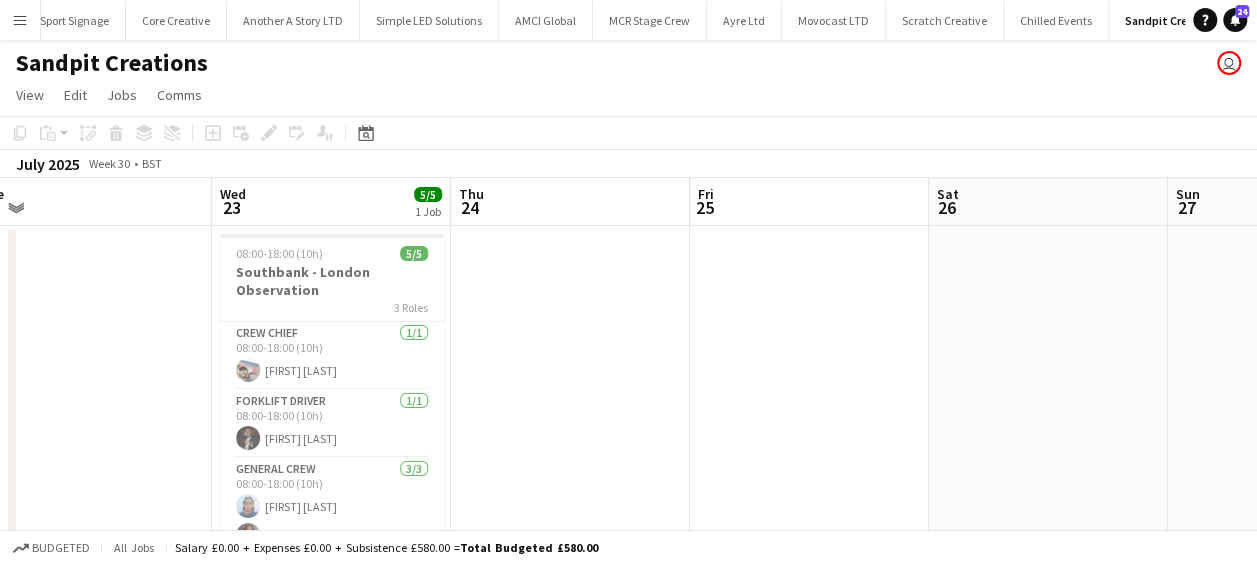 scroll, scrollTop: 0, scrollLeft: 508, axis: horizontal 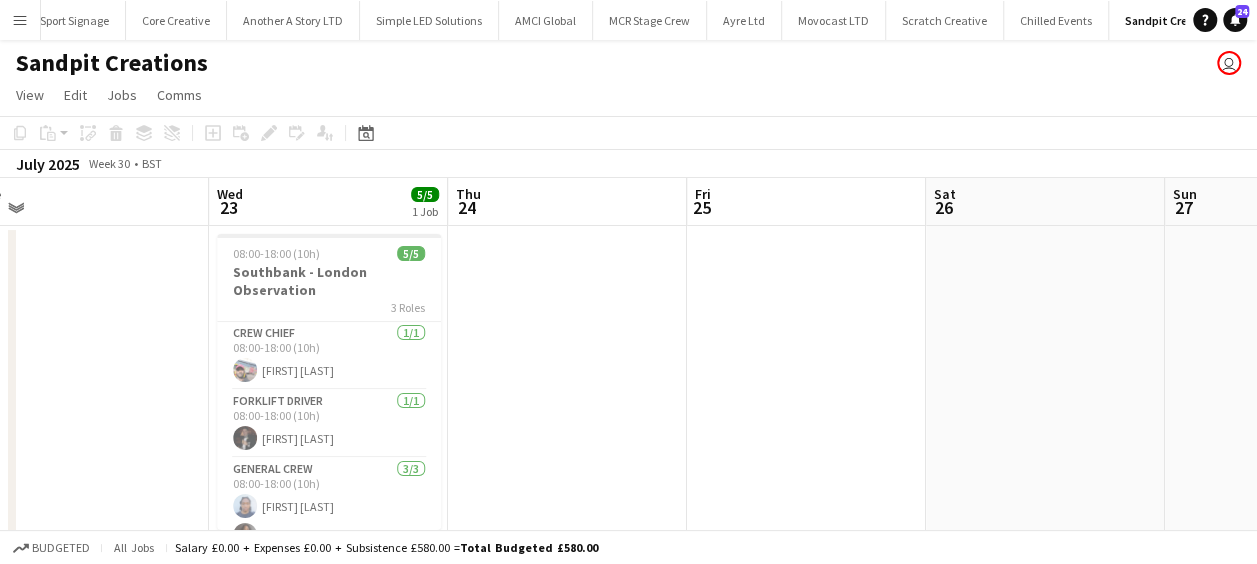 click on "Sun   20   Mon   21   Tue   22   Wed   23   5/5   1 Job   Thu   24   Fri   25   Sat   26   Sun   27   Mon   28   5/5   1 Job   Tue   29   Wed   30      08:00-18:00 (10h)    5/5   Southbank - London Observation   3 Roles   Crew Chief   1/1   08:00-18:00 (10h)
[FIRST] [LAST]  Forklift Driver   1/1   08:00-18:00 (10h)
[FIRST] [LAST]  General Crew   3/3   08:00-18:00 (10h)
[FIRST] [LAST] [FIRST] [LAST] [FIRST] [LAST]     08:00-18:00 (10h)    5/5   Southbank - London Observation   3 Roles   Crew Chief   1/1   08:00-18:00 (10h)
[FIRST] [LAST]  Forklift Driver   1/1   08:00-18:00 (10h)
[FIRST] [LAST]  General Crew   3/3   08:00-18:00 (10h)
[FIRST] [LAST] [FIRST] [LAST] [FIRST] [LAST]" at bounding box center (628, 526) 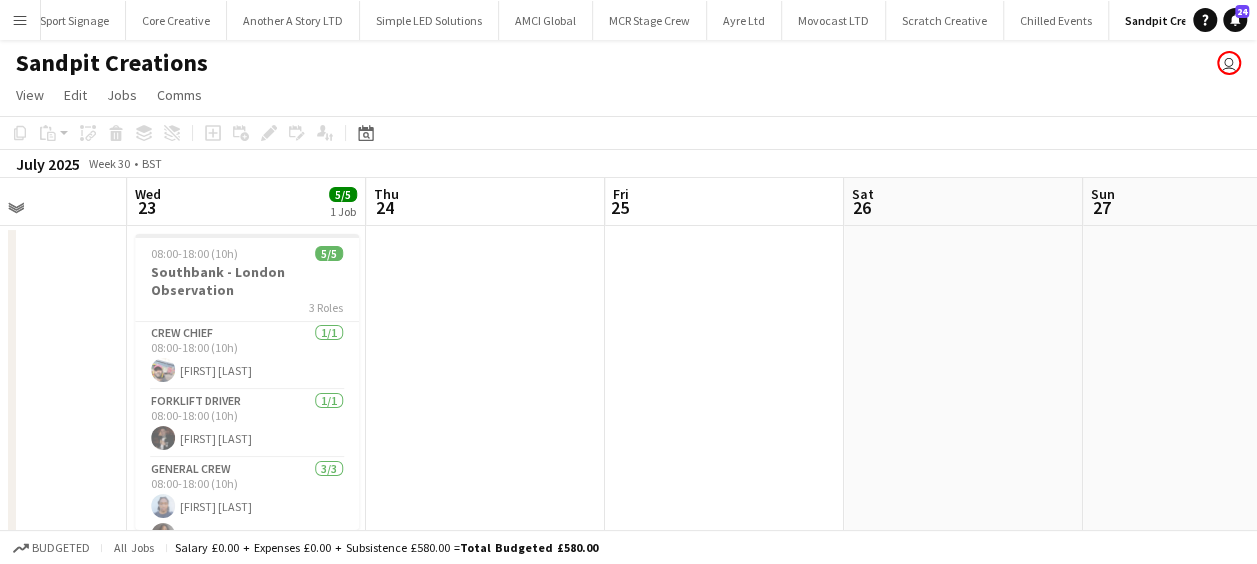 drag, startPoint x: 328, startPoint y: 340, endPoint x: 643, endPoint y: 353, distance: 315.26813 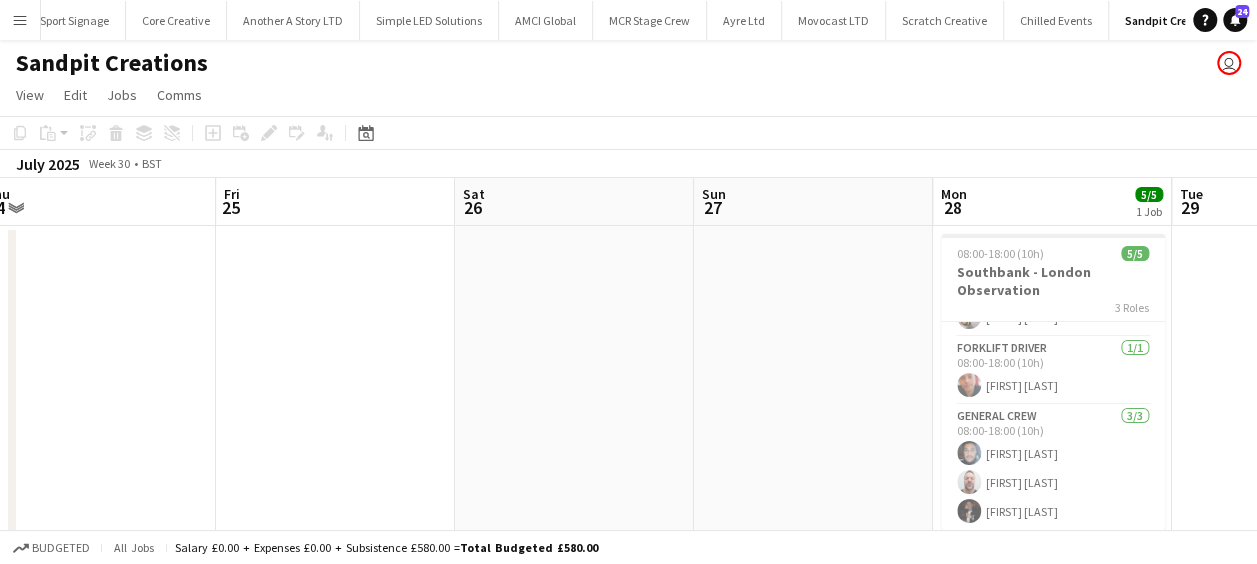 drag, startPoint x: 736, startPoint y: 358, endPoint x: 346, endPoint y: 365, distance: 390.0628 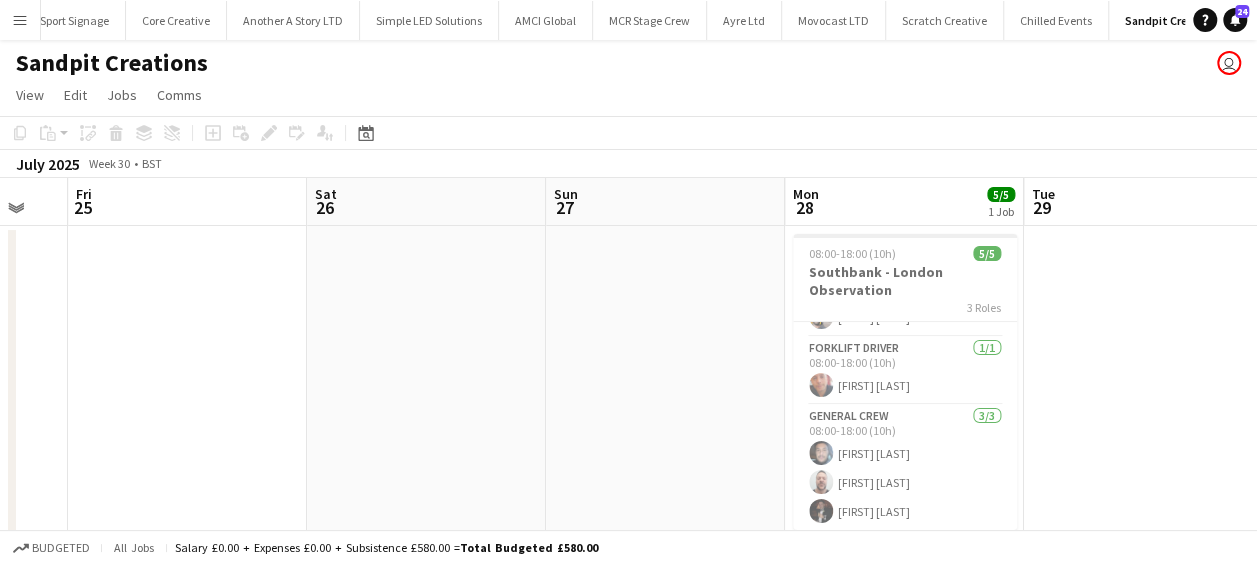 click on "Tue   22   Wed   23   5/5   1 Job   Thu   24   Fri   25   Sat   26   Sun   27   Mon   28   5/5   1 Job   Tue   29   Wed   30   Thu   31   Fri   1      08:00-18:00 (10h)    5/5   Southbank - London Observation   3 Roles   Crew Chief   1/1   08:00-18:00 (10h)
[FIRST] [LAST]  Forklift Driver   1/1   08:00-18:00 (10h)
[FIRST] [LAST]  General Crew   3/3   08:00-18:00 (10h)
[FIRST] [LAST] [FIRST] [LAST] [FIRST] [LAST]     08:00-18:00 (10h)    5/5   Southbank - London Observation   3 Roles   Crew Chief   1/1   08:00-18:00 (10h)
[FIRST] [LAST]  Forklift Driver   1/1   08:00-18:00 (10h)
[FIRST] [LAST]  General Crew   3/3   08:00-18:00 (10h)
[FIRST] [LAST] [FIRST] [LAST] [FIRST] [LAST]" at bounding box center [628, 526] 